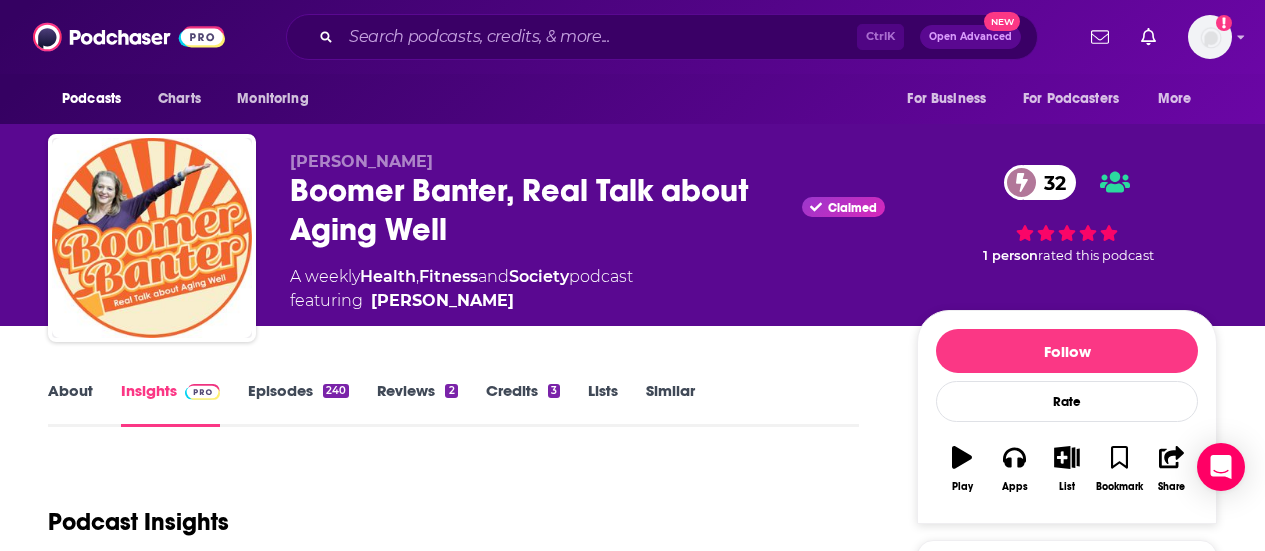 scroll, scrollTop: 0, scrollLeft: 0, axis: both 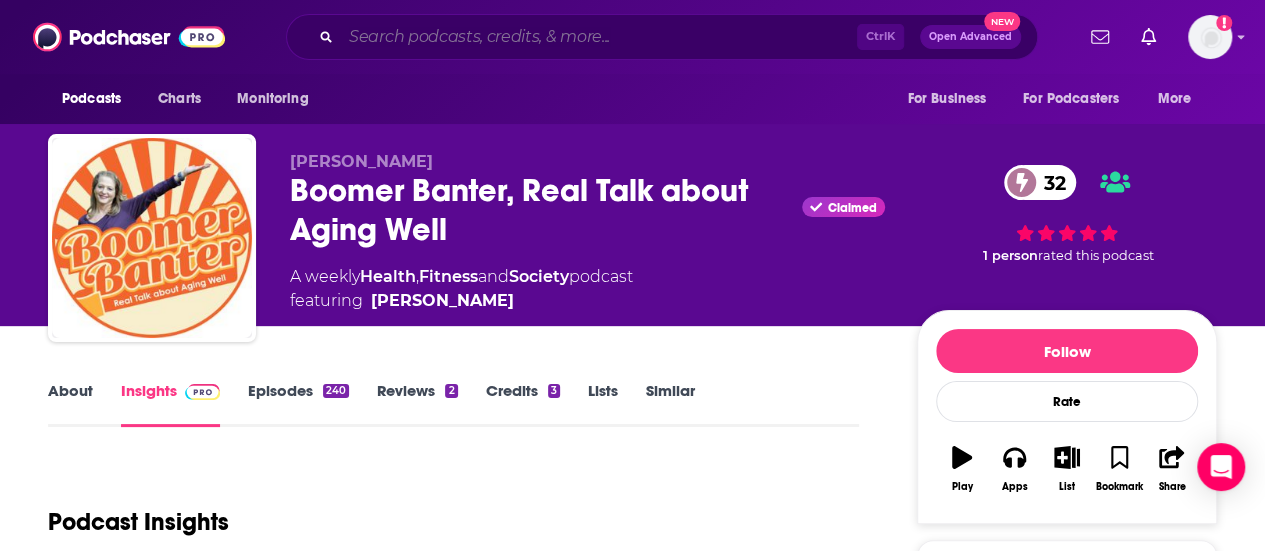 click at bounding box center (599, 37) 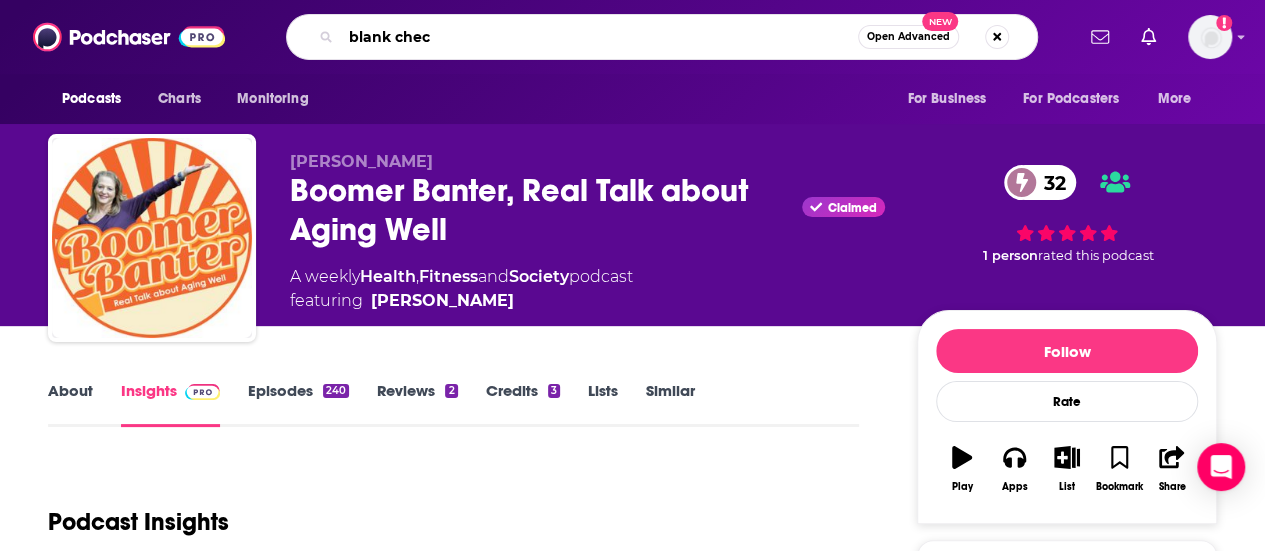 type on "blank check" 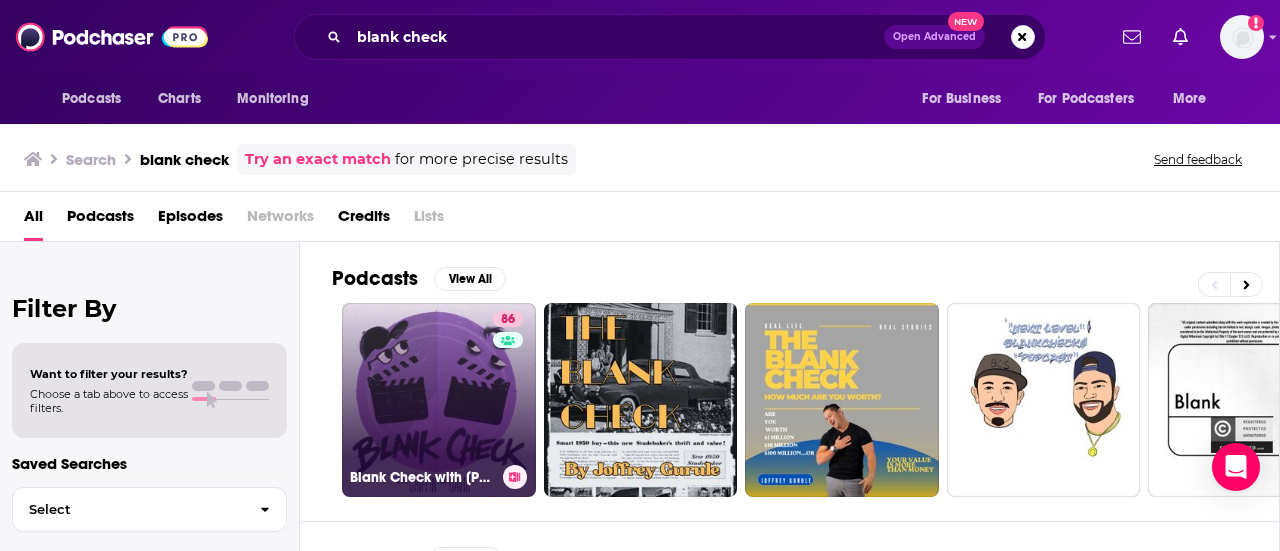 click on "86 Blank Check with Griffin & David" at bounding box center (439, 400) 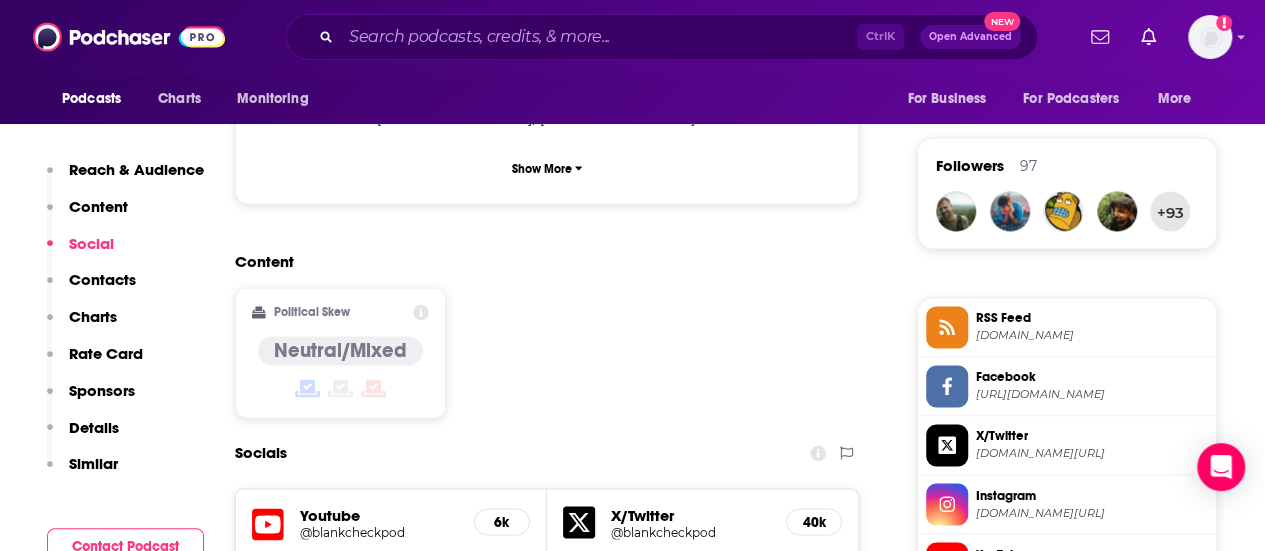 scroll, scrollTop: 1900, scrollLeft: 0, axis: vertical 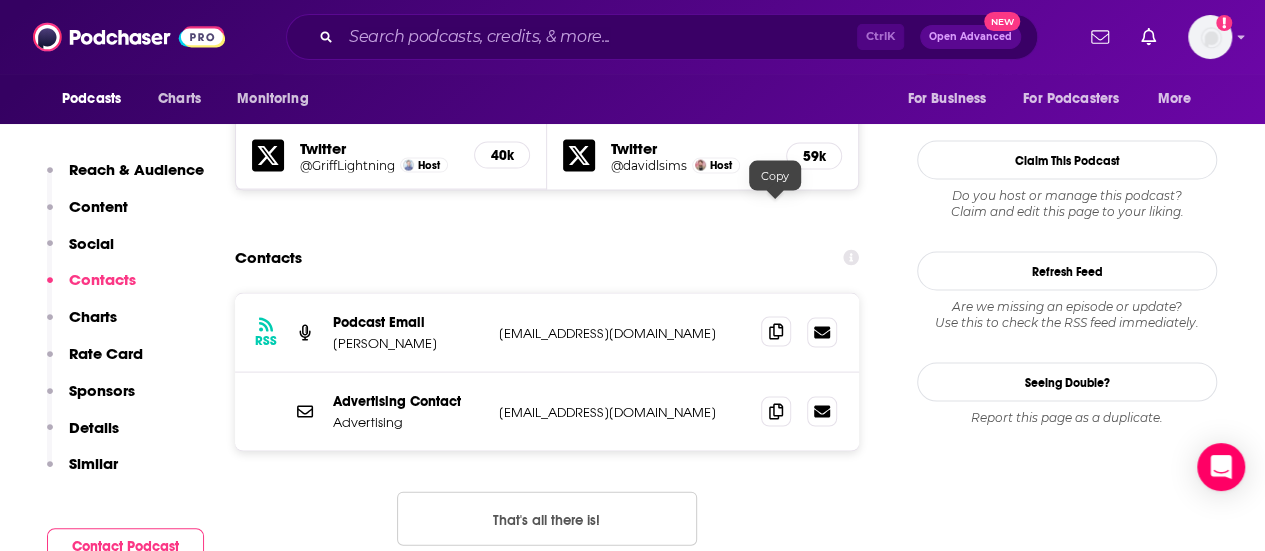 click 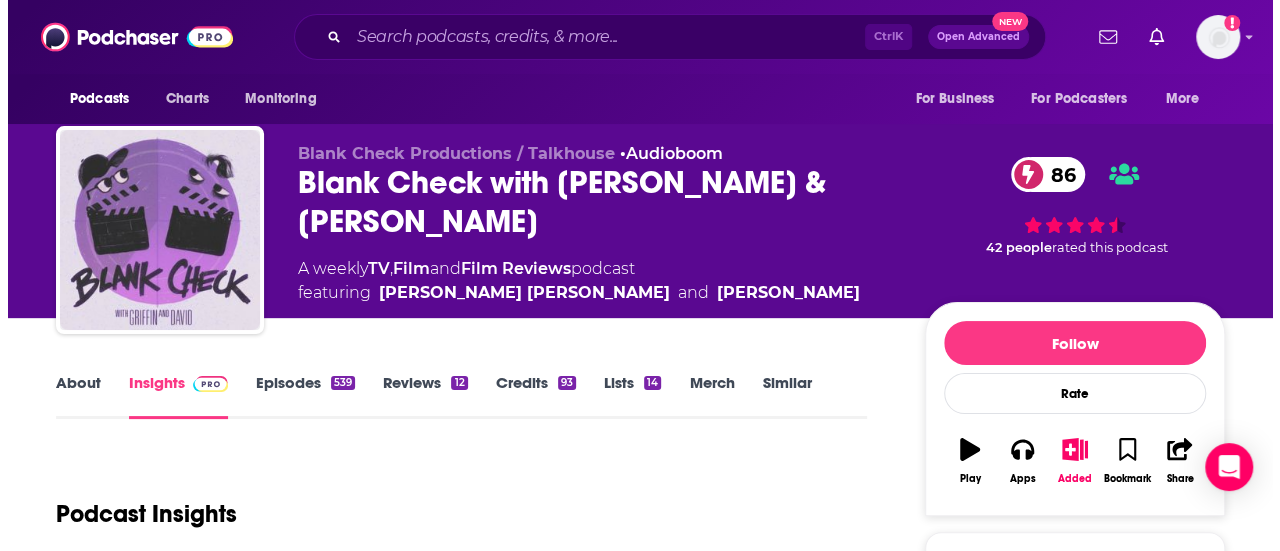 scroll, scrollTop: 0, scrollLeft: 0, axis: both 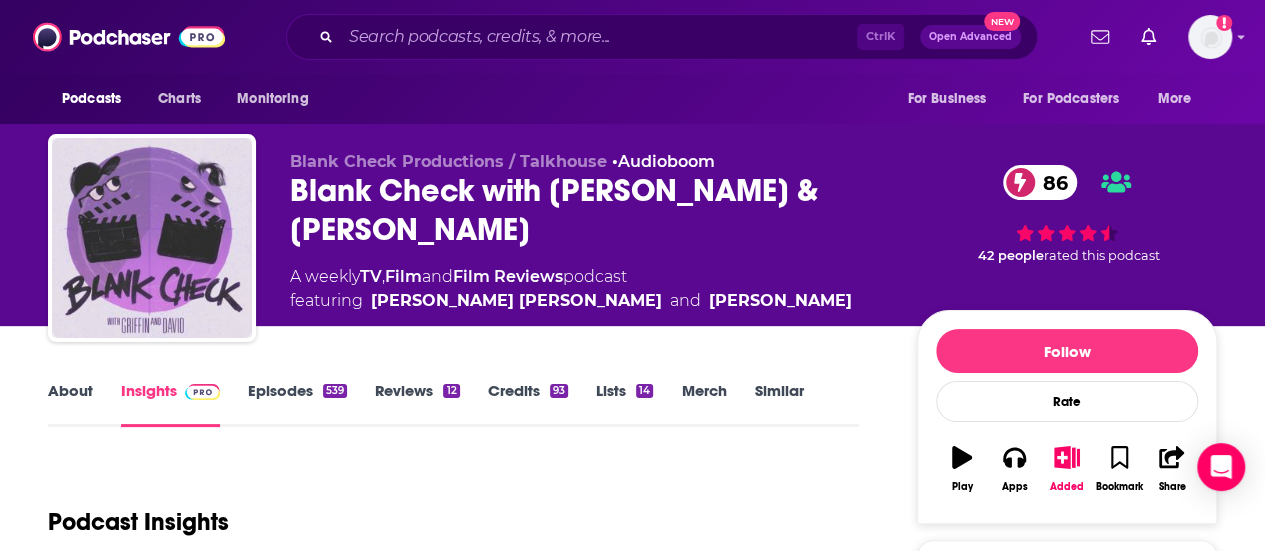 click on "Film" at bounding box center (403, 276) 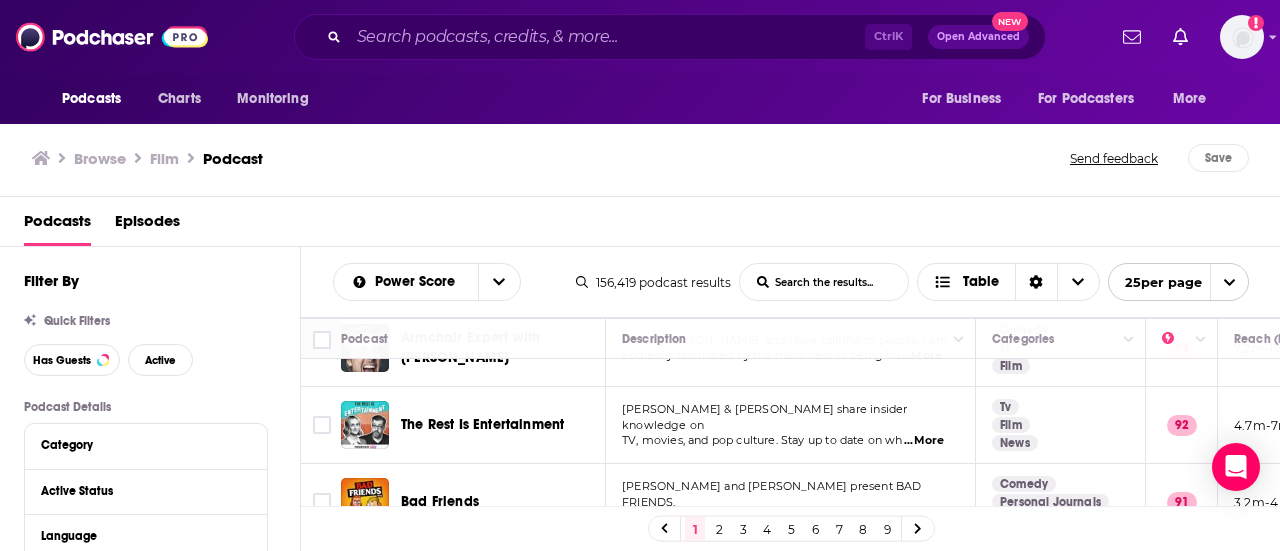 scroll, scrollTop: 100, scrollLeft: 0, axis: vertical 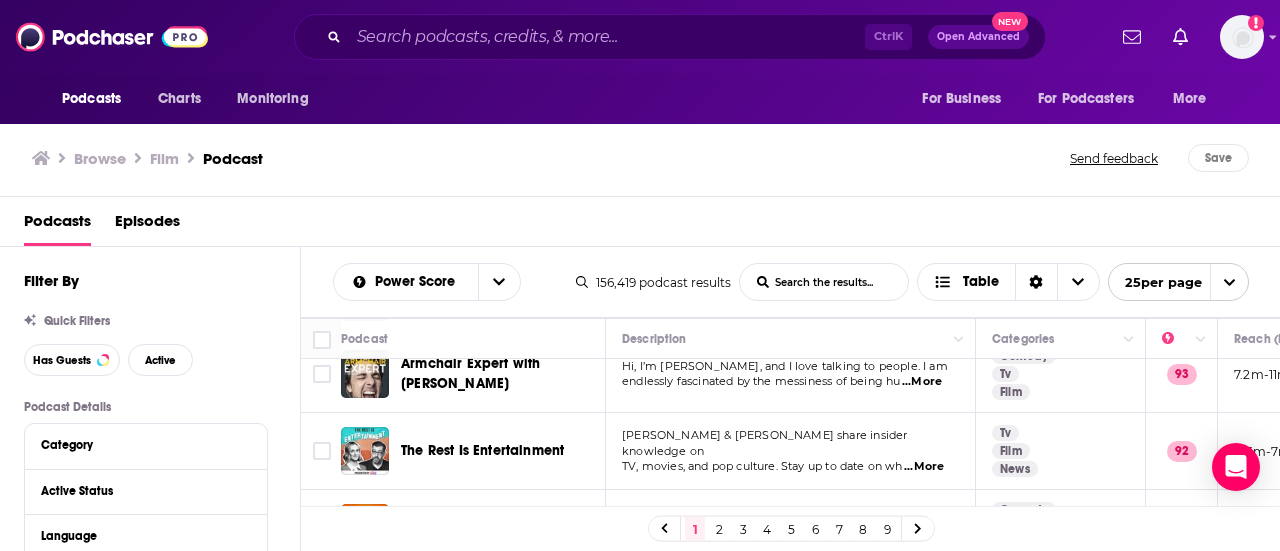 click on "...More" at bounding box center [922, 382] 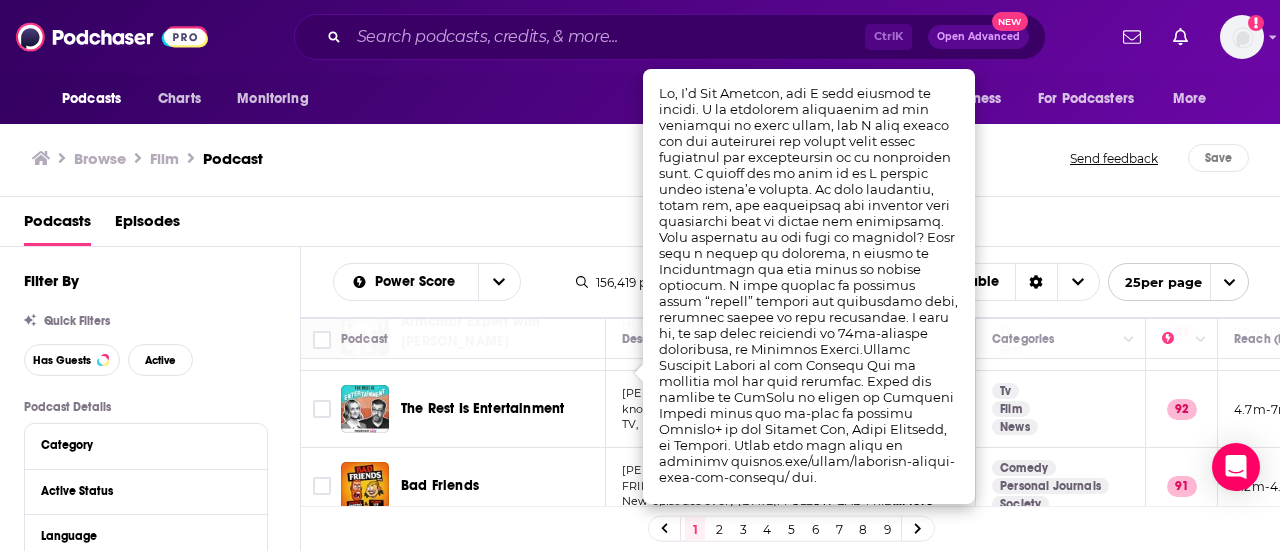 scroll, scrollTop: 200, scrollLeft: 0, axis: vertical 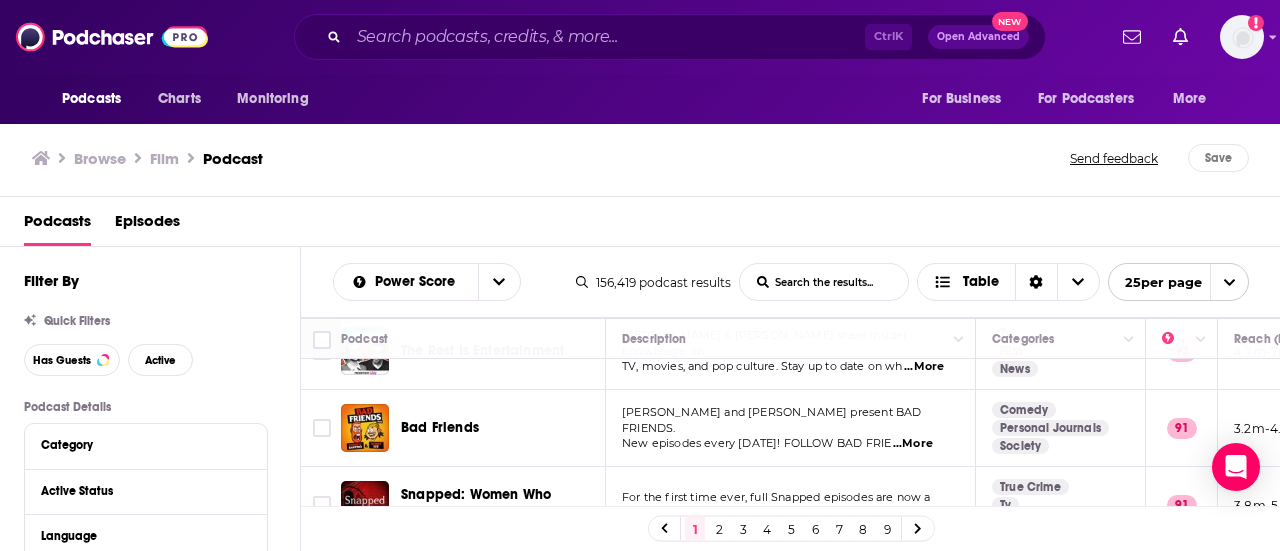 click on "The Rest Is Entertainment" at bounding box center [473, 351] 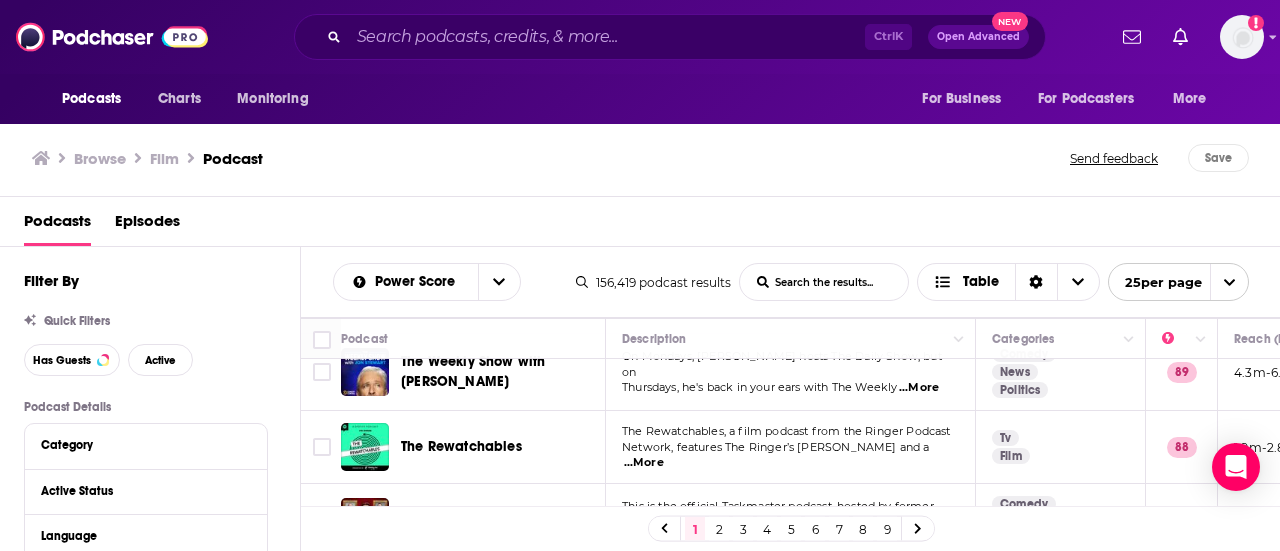 scroll, scrollTop: 600, scrollLeft: 0, axis: vertical 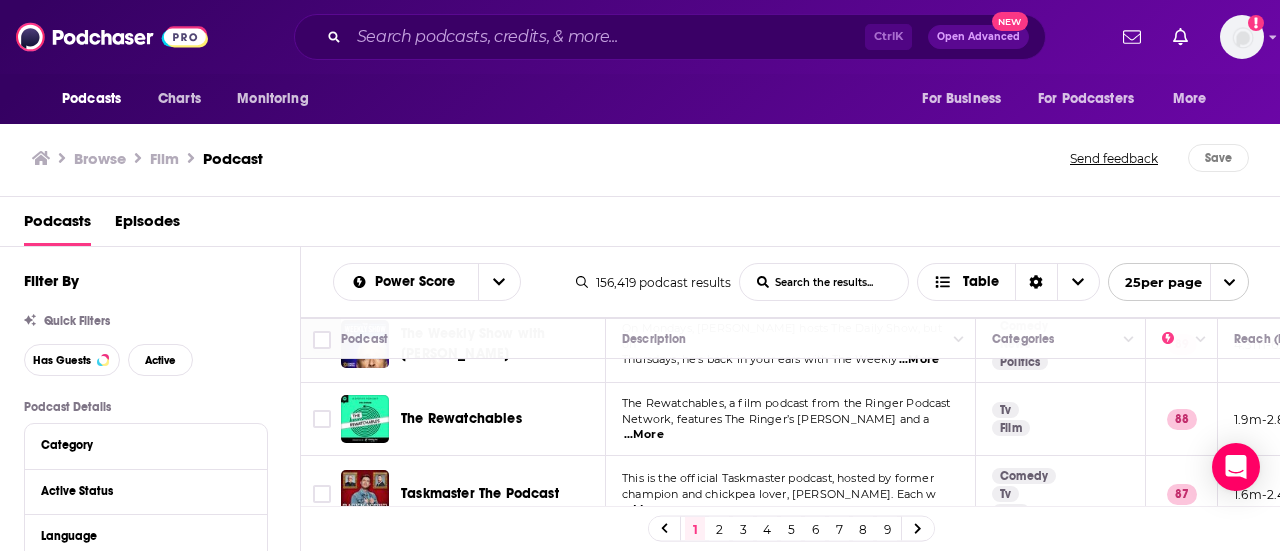 click on "...More" at bounding box center (644, 435) 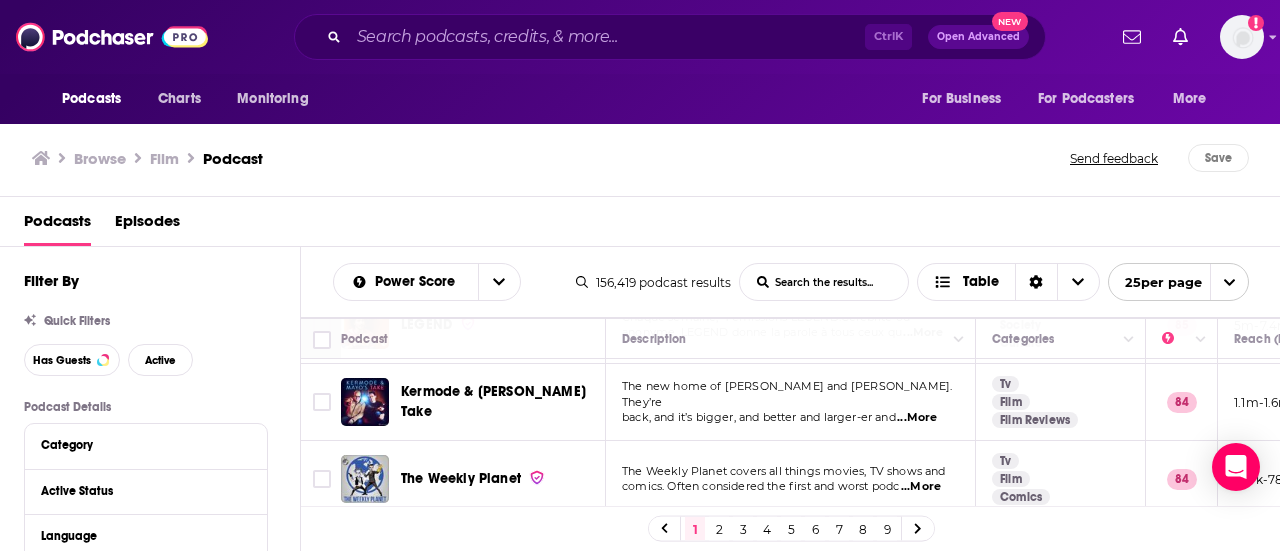 scroll, scrollTop: 1600, scrollLeft: 0, axis: vertical 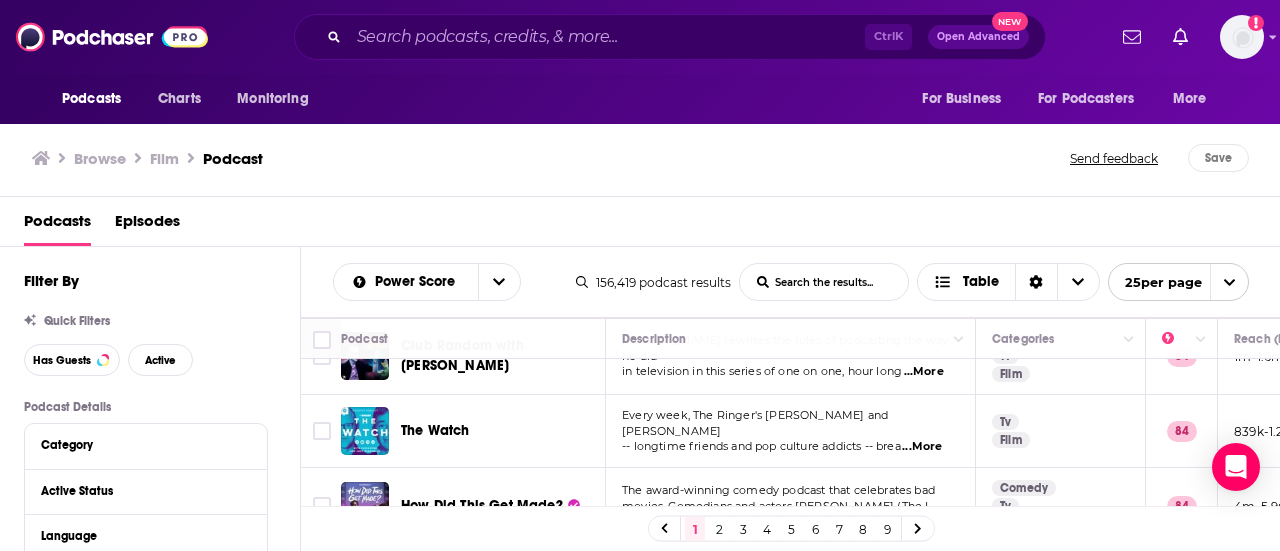 click on "...More" at bounding box center (922, 447) 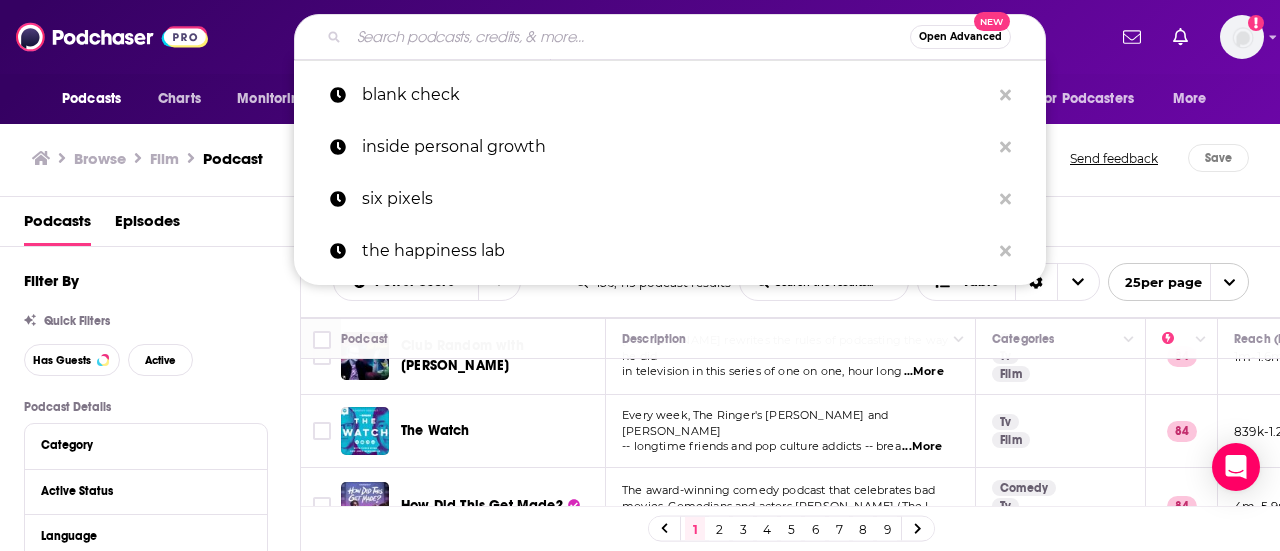 click at bounding box center (629, 37) 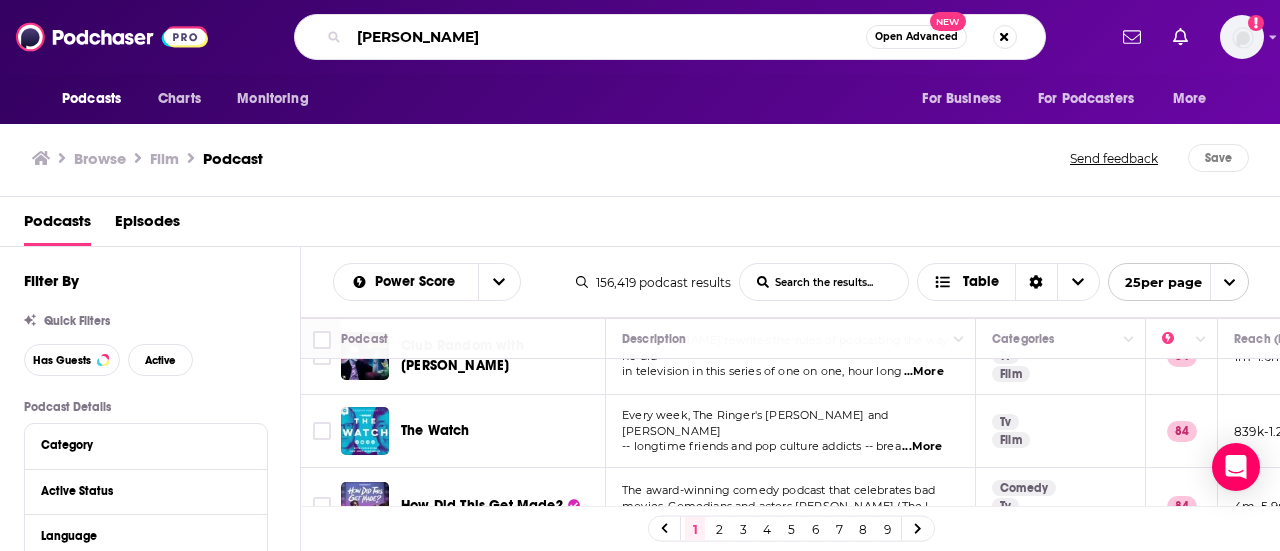 type on "abel ferrara" 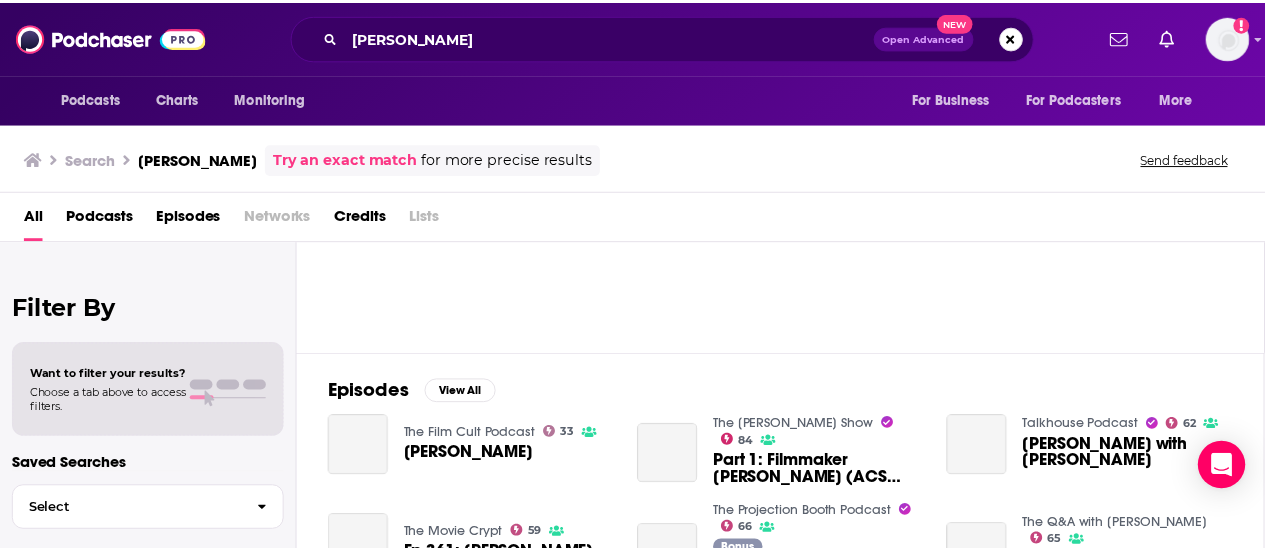 scroll, scrollTop: 300, scrollLeft: 0, axis: vertical 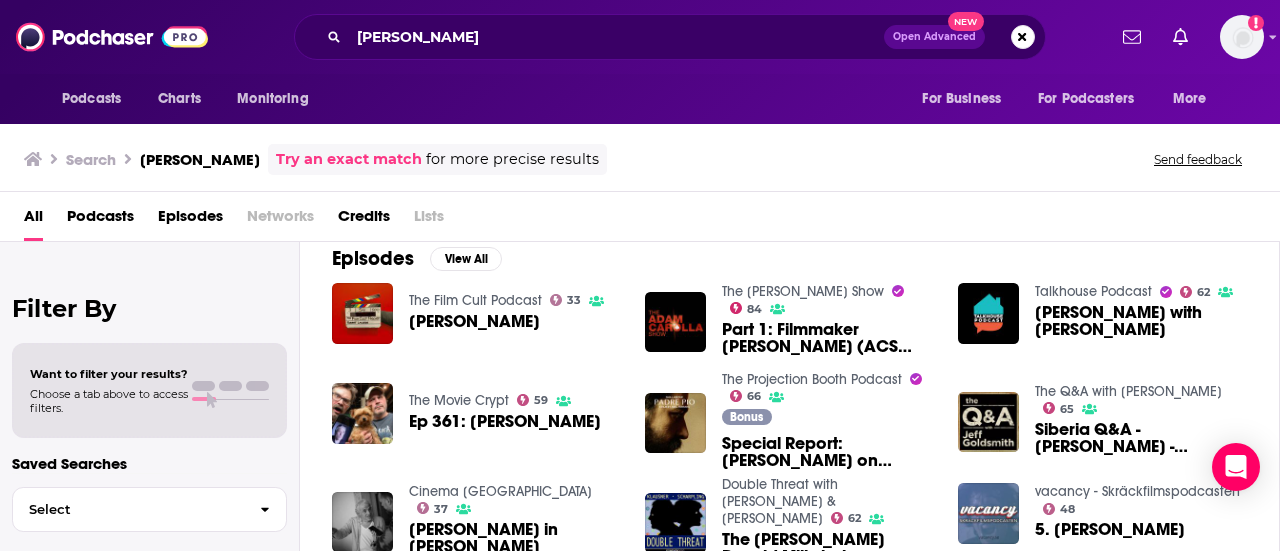 click on "Abel Ferrara with Gaspar Noé" at bounding box center (1141, 321) 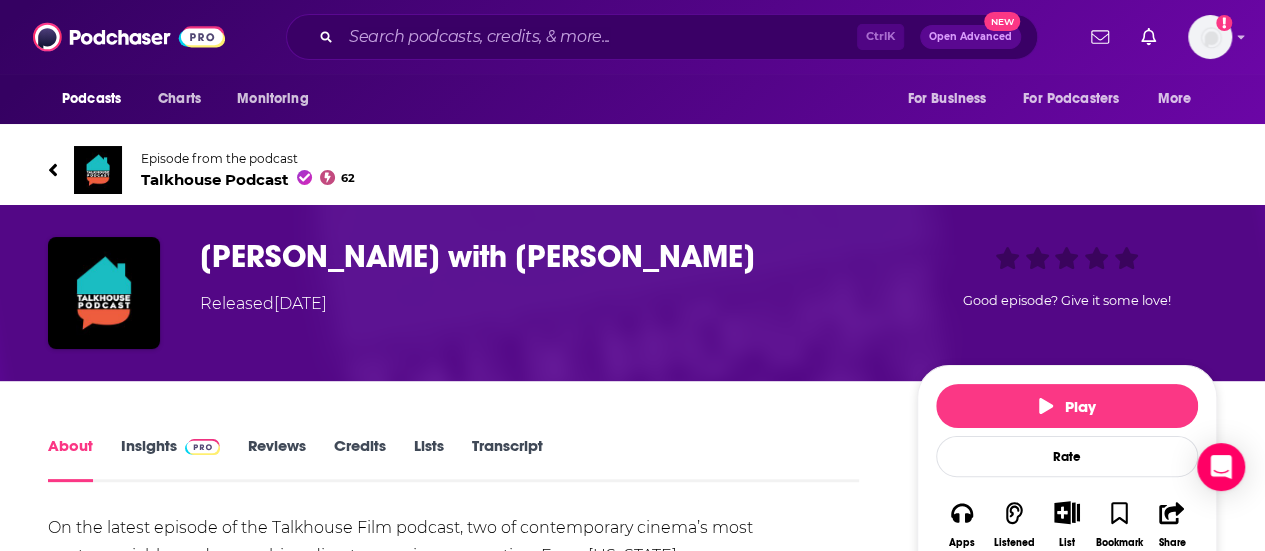 click on "Episode from the podcast Talkhouse Podcast 62" at bounding box center [248, 170] 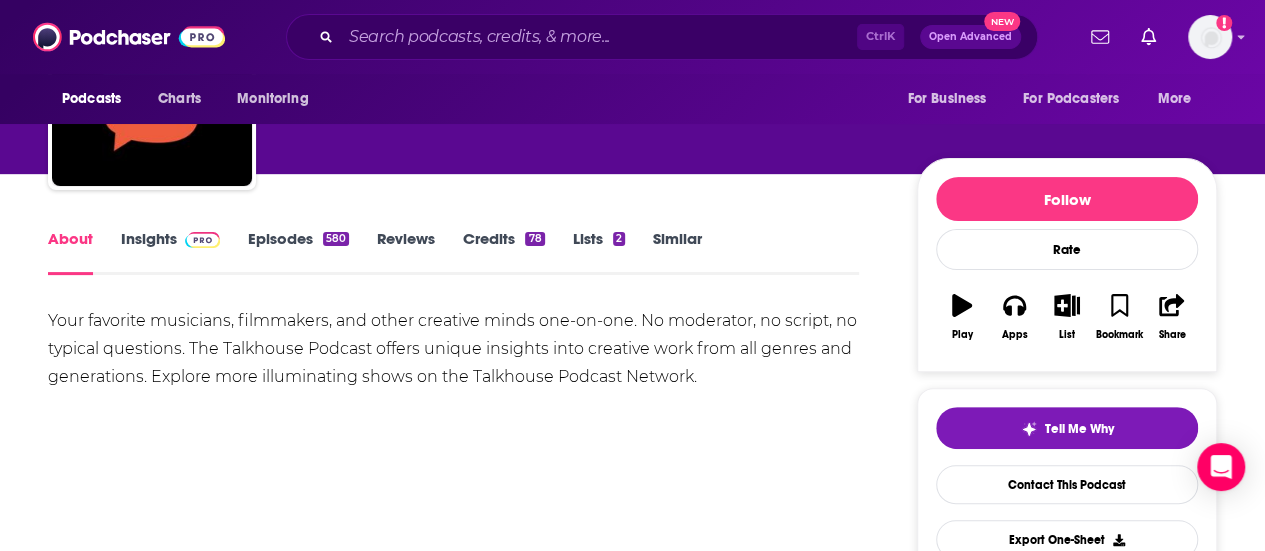 scroll, scrollTop: 0, scrollLeft: 0, axis: both 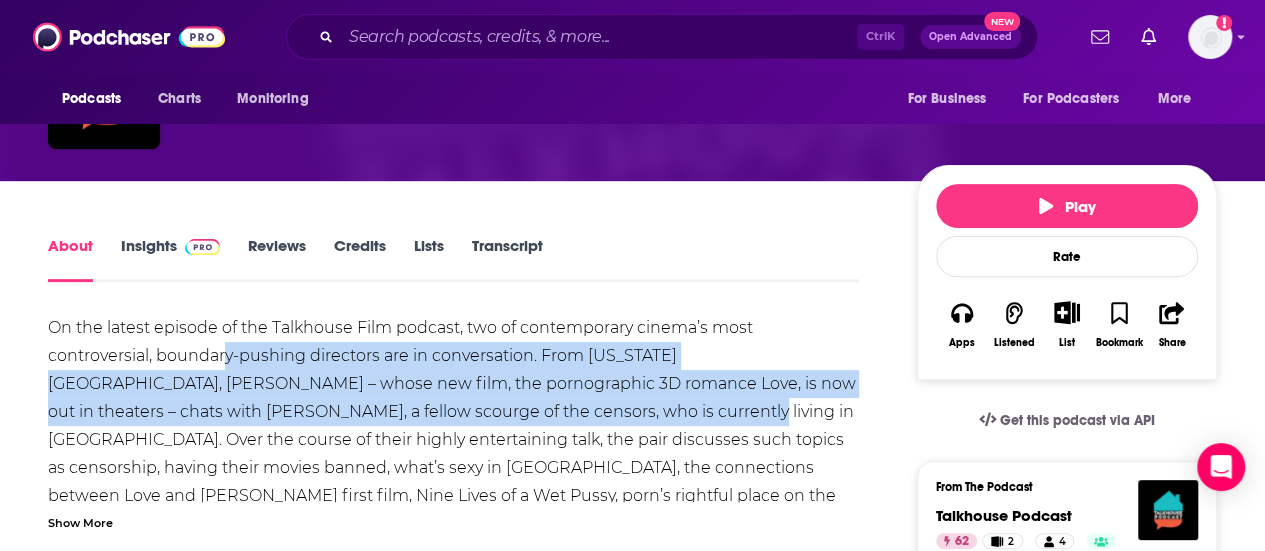 drag, startPoint x: 228, startPoint y: 357, endPoint x: 544, endPoint y: 409, distance: 320.2499 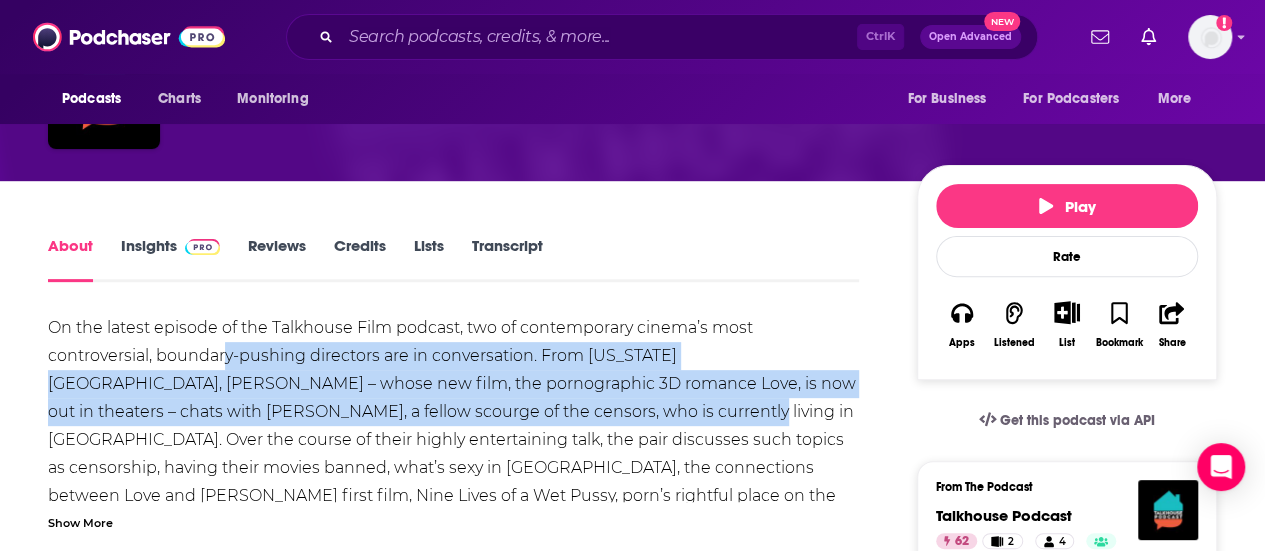 click on "On the latest episode of the Talkhouse Film podcast, two of contemporary cinema’s most controversial, boundary-pushing directors are in conversation. From New York City, Gaspar Noé – whose new film, the pornographic 3D romance Love, is now out in theaters – chats with Abel Ferrara, a fellow scourge of the censors, who is currently living in Rome. Over the course of their highly entertaining talk, the pair discusses such topics as censorship, having their movies banned, what’s sexy in Saudi Arabia, the connections between Love and Ferrara’s first film, Nine Lives of a Wet Pussy, porn’s rightful place on the big screen, and their mutual hero, Pier Paolo Pasolini. For more filmmakers talking film and TV, visit Talkhouse Film at talkhouse.com/film." at bounding box center (453, 440) 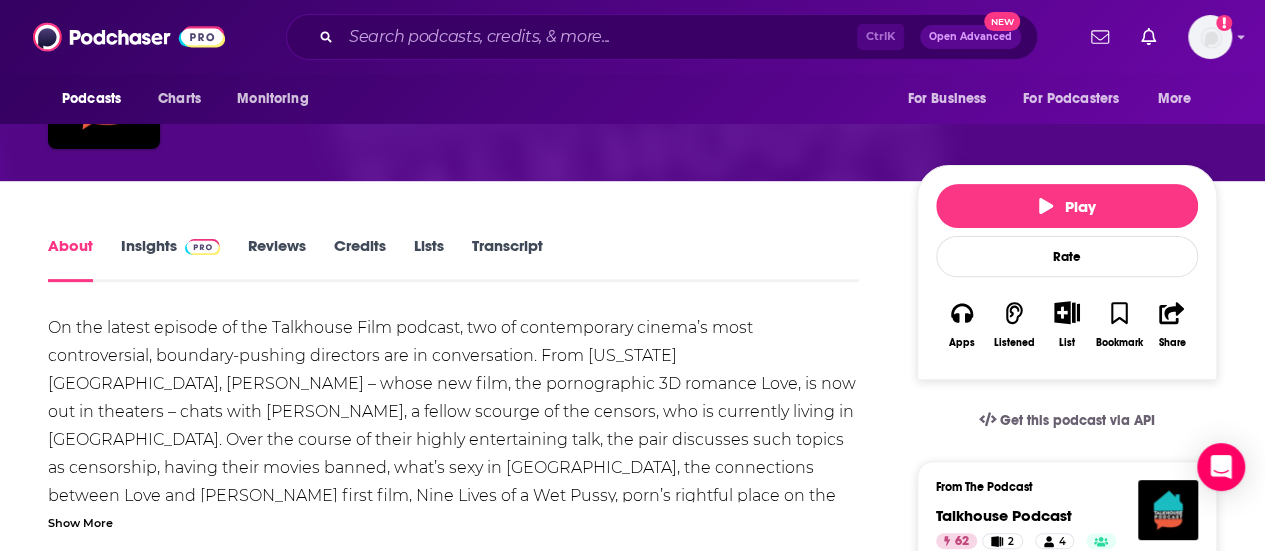 click on "On the latest episode of the Talkhouse Film podcast, two of contemporary cinema’s most controversial, boundary-pushing directors are in conversation. From New York City, Gaspar Noé – whose new film, the pornographic 3D romance Love, is now out in theaters – chats with Abel Ferrara, a fellow scourge of the censors, who is currently living in Rome. Over the course of their highly entertaining talk, the pair discusses such topics as censorship, having their movies banned, what’s sexy in Saudi Arabia, the connections between Love and Ferrara’s first film, Nine Lives of a Wet Pussy, porn’s rightful place on the big screen, and their mutual hero, Pier Paolo Pasolini. For more filmmakers talking film and TV, visit Talkhouse Film at talkhouse.com/film." at bounding box center (453, 440) 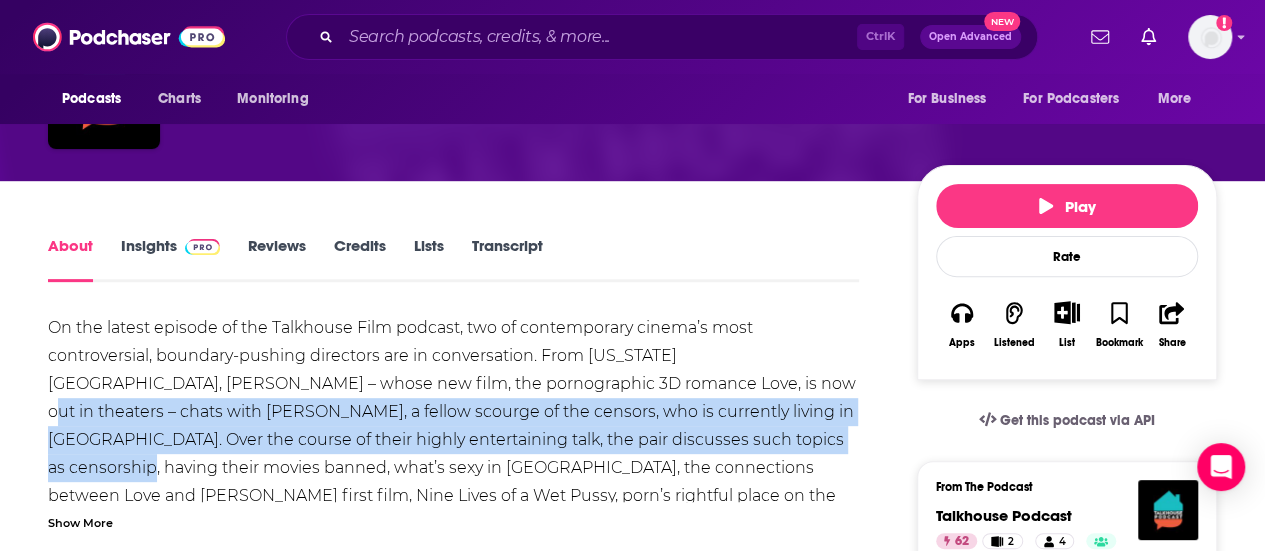 drag, startPoint x: 746, startPoint y: 429, endPoint x: 659, endPoint y: 384, distance: 97.94897 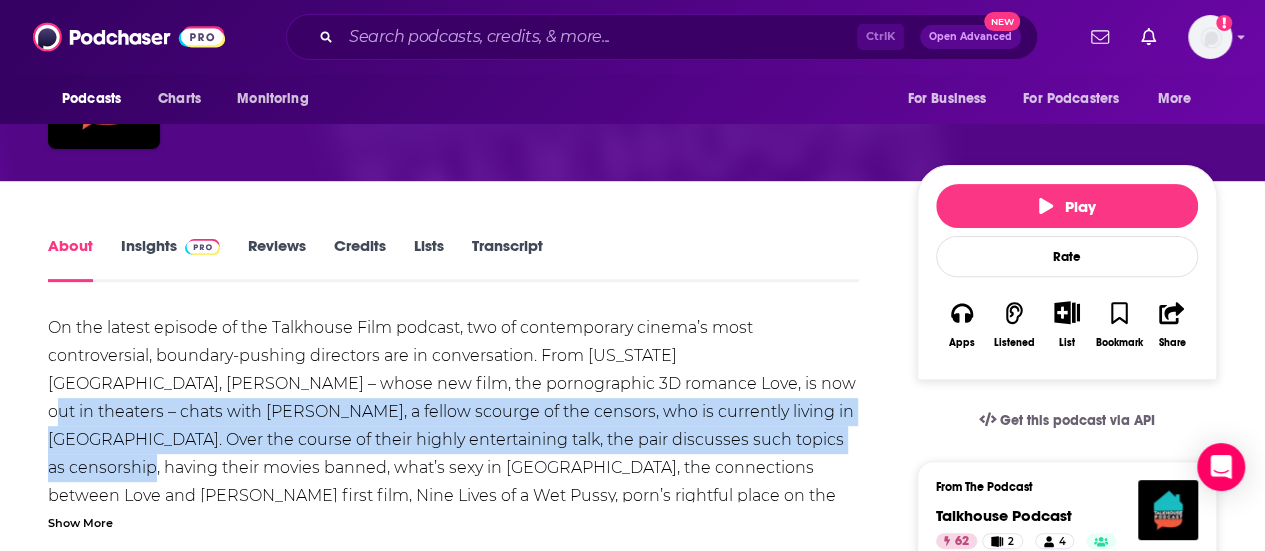 click on "On the latest episode of the Talkhouse Film podcast, two of contemporary cinema’s most controversial, boundary-pushing directors are in conversation. From New York City, Gaspar Noé – whose new film, the pornographic 3D romance Love, is now out in theaters – chats with Abel Ferrara, a fellow scourge of the censors, who is currently living in Rome. Over the course of their highly entertaining talk, the pair discusses such topics as censorship, having their movies banned, what’s sexy in Saudi Arabia, the connections between Love and Ferrara’s first film, Nine Lives of a Wet Pussy, porn’s rightful place on the big screen, and their mutual hero, Pier Paolo Pasolini. For more filmmakers talking film and TV, visit Talkhouse Film at talkhouse.com/film." at bounding box center [453, 440] 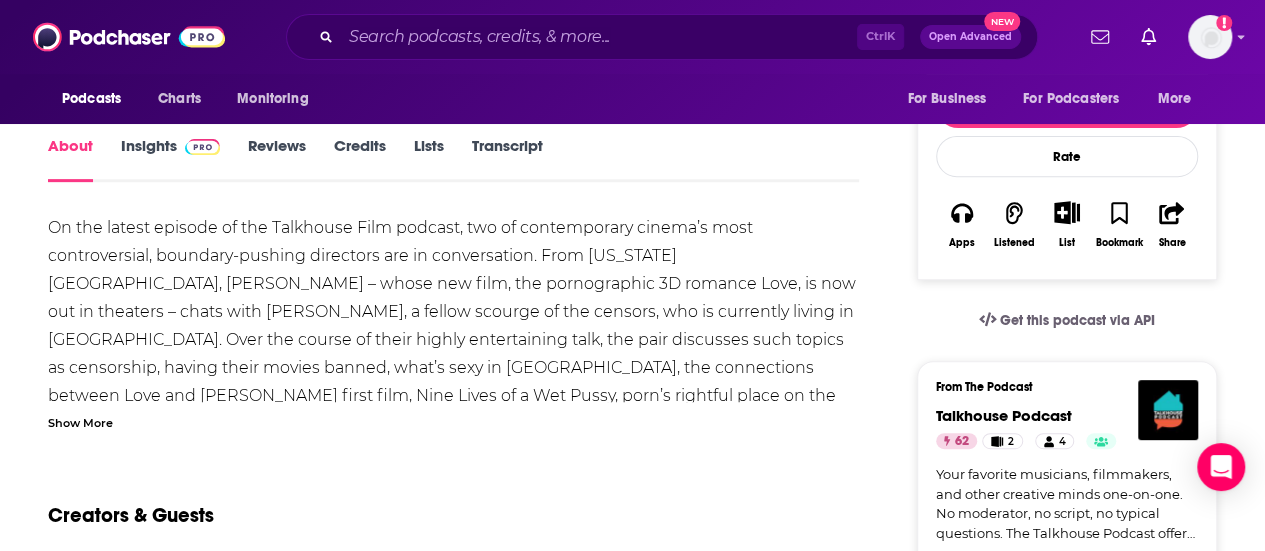 click on "Show More" at bounding box center (80, 421) 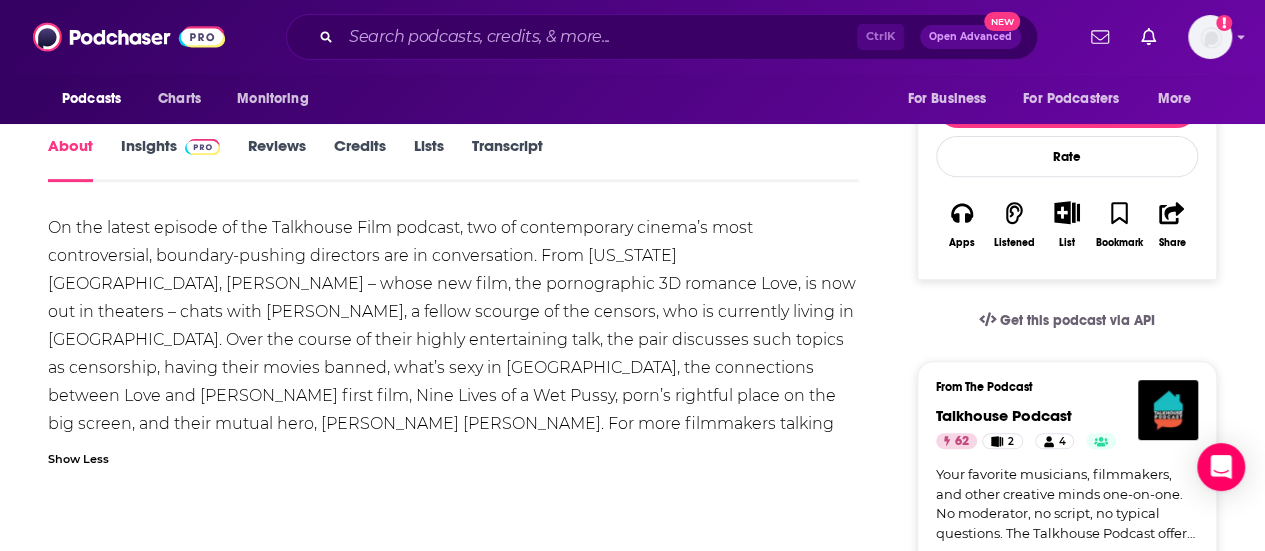 scroll, scrollTop: 100, scrollLeft: 0, axis: vertical 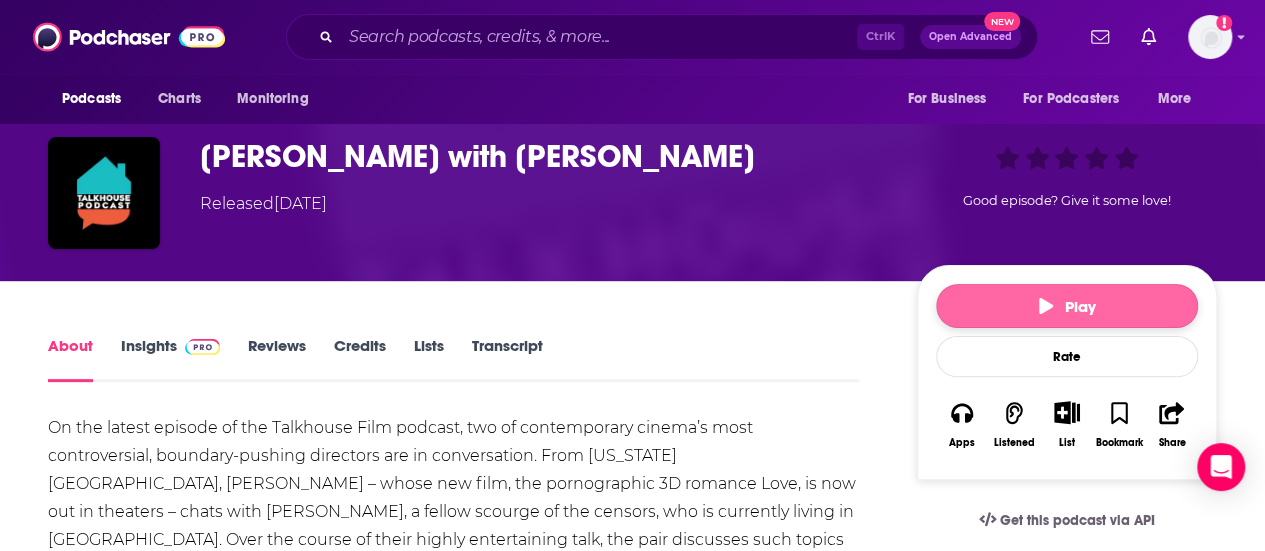 click on "Play" at bounding box center (1067, 306) 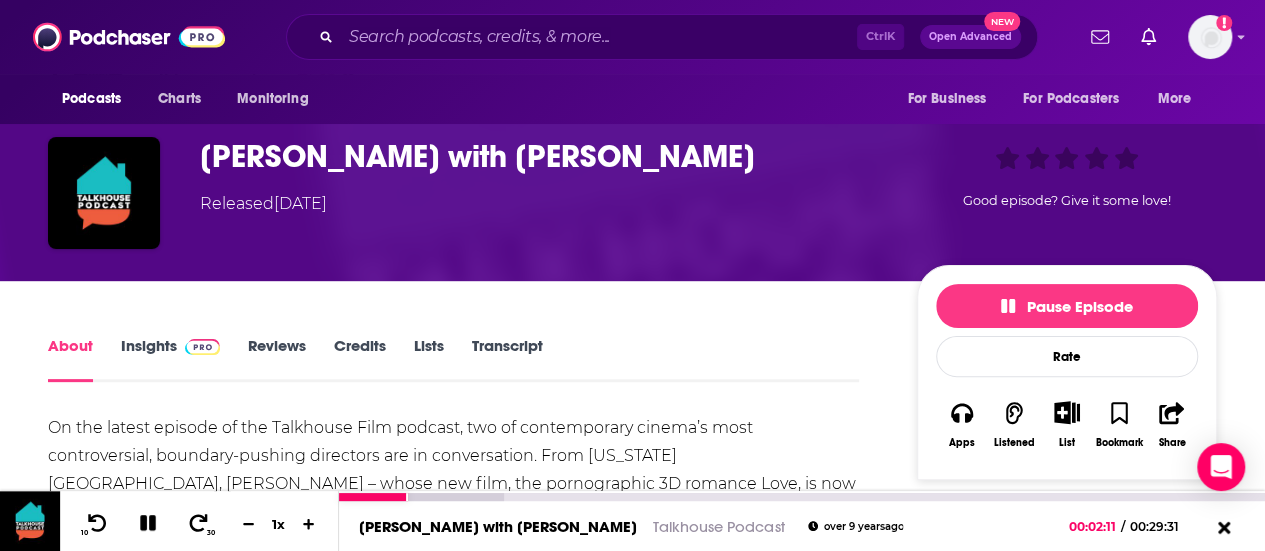 click 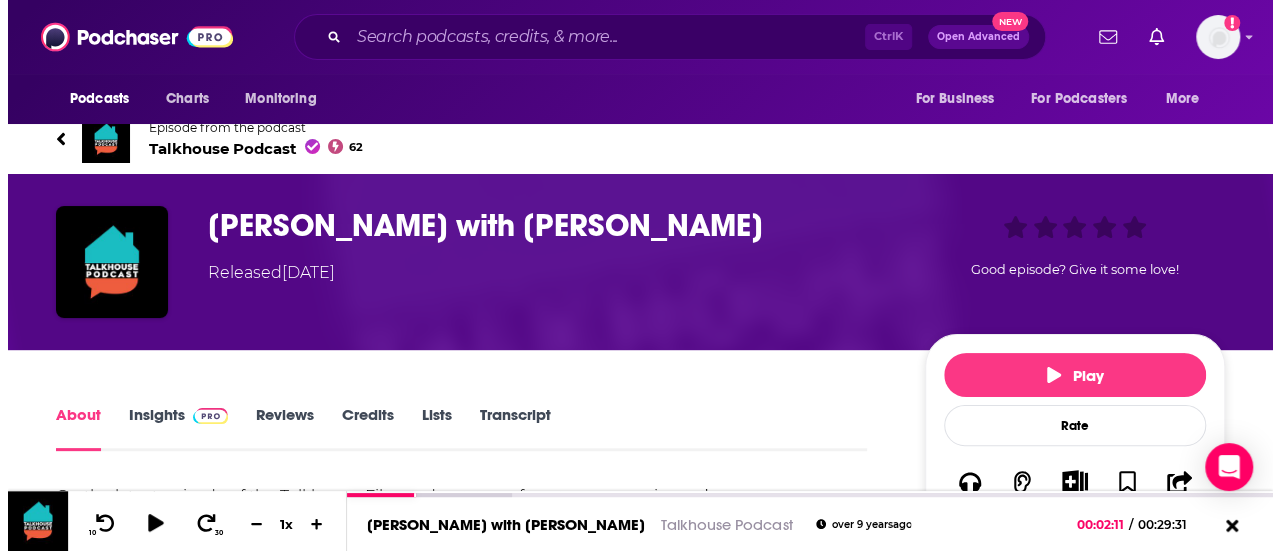 scroll, scrollTop: 0, scrollLeft: 0, axis: both 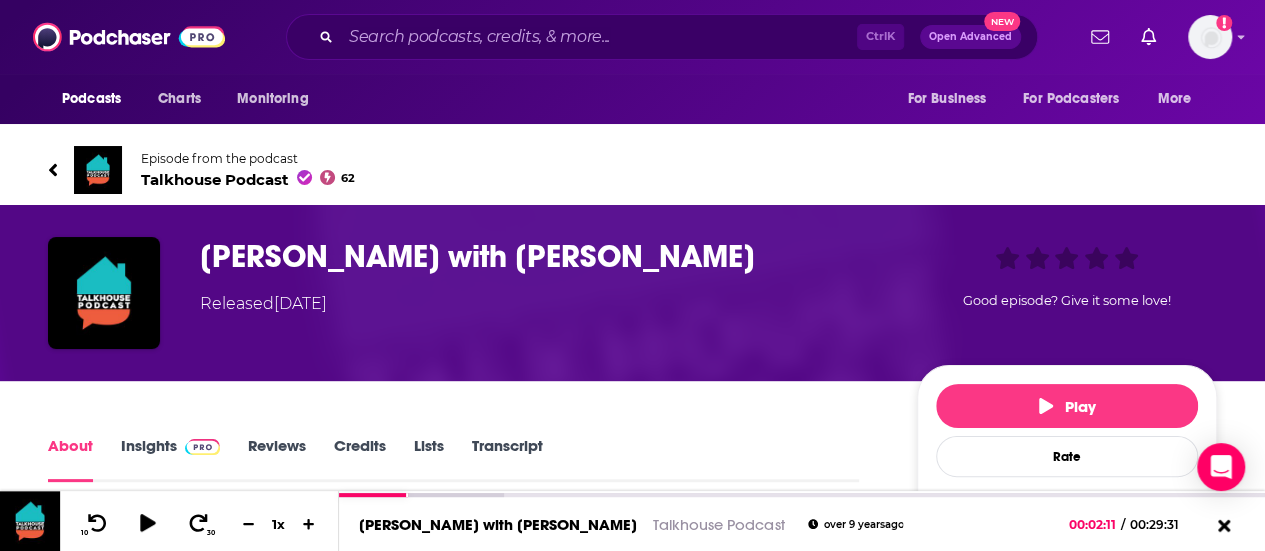 click on "Ctrl  K Open Advanced New" at bounding box center (662, 37) 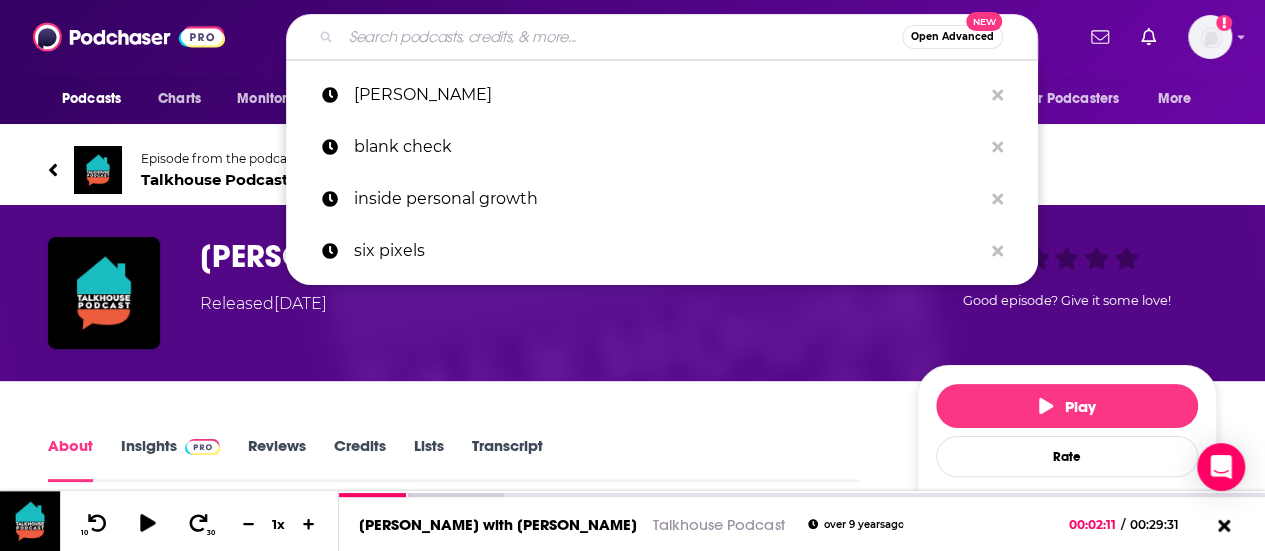 click at bounding box center (621, 37) 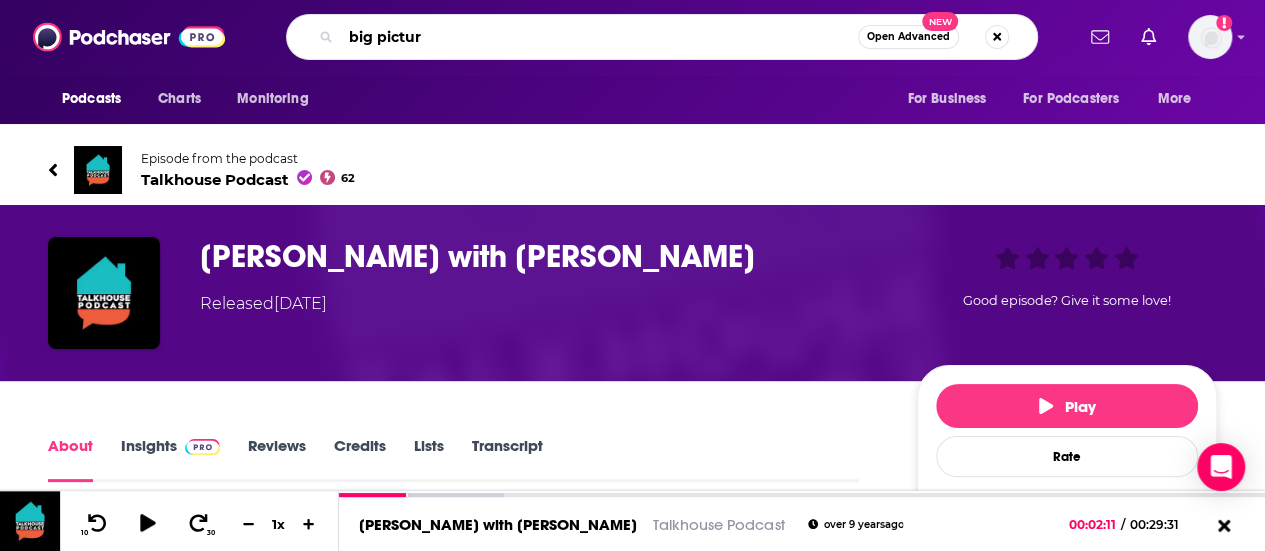 type on "big picture" 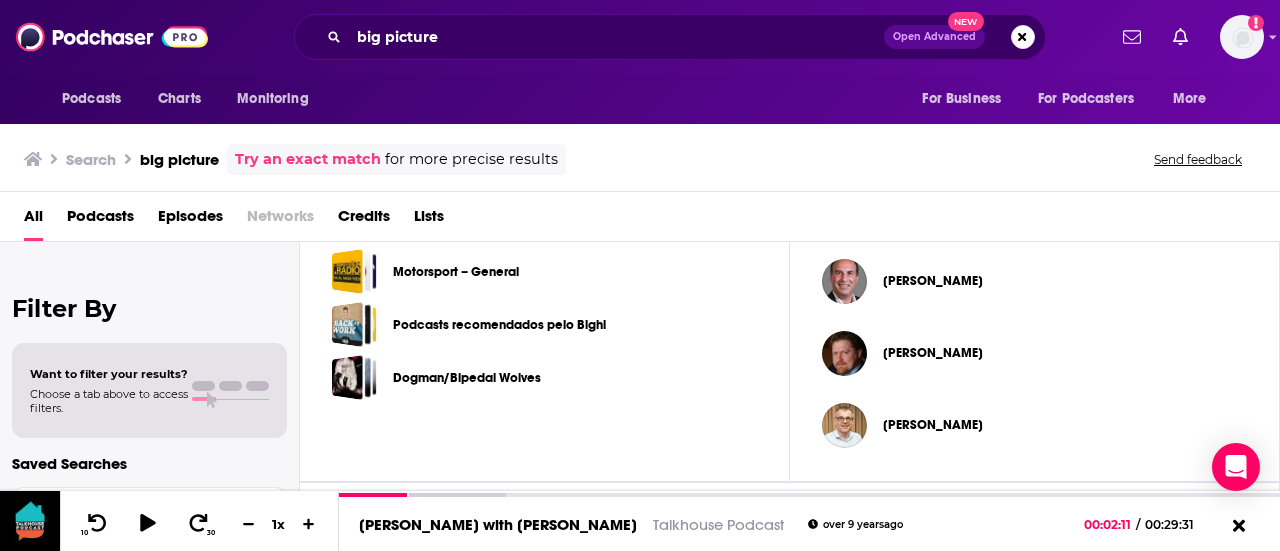 scroll, scrollTop: 851, scrollLeft: 0, axis: vertical 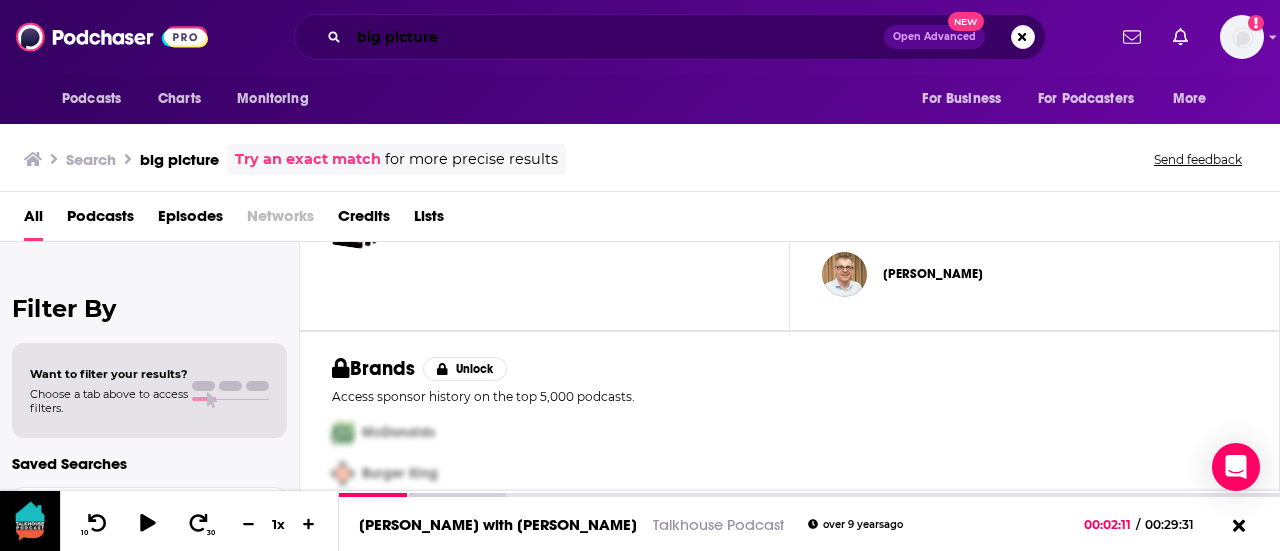 click on "big picture" at bounding box center [616, 37] 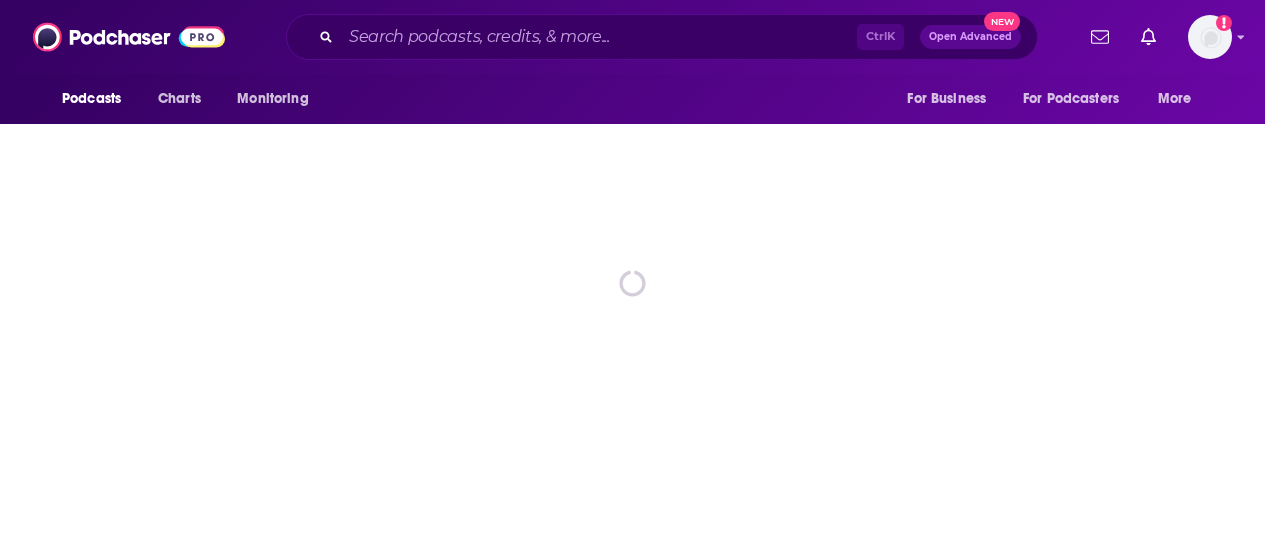 scroll, scrollTop: 0, scrollLeft: 0, axis: both 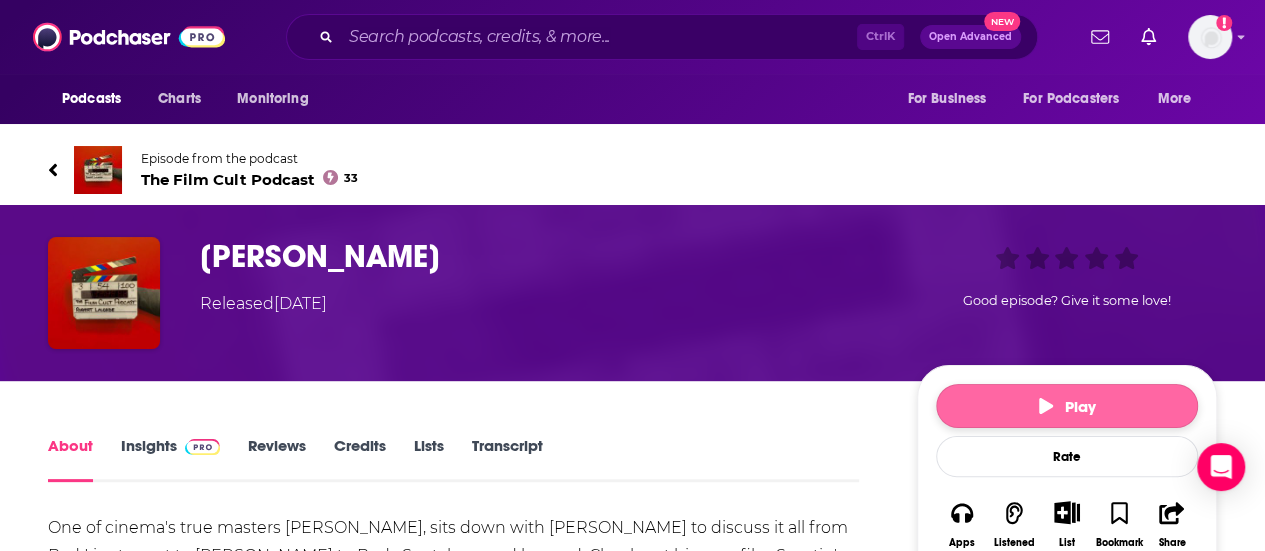 click on "Play" at bounding box center [1067, 406] 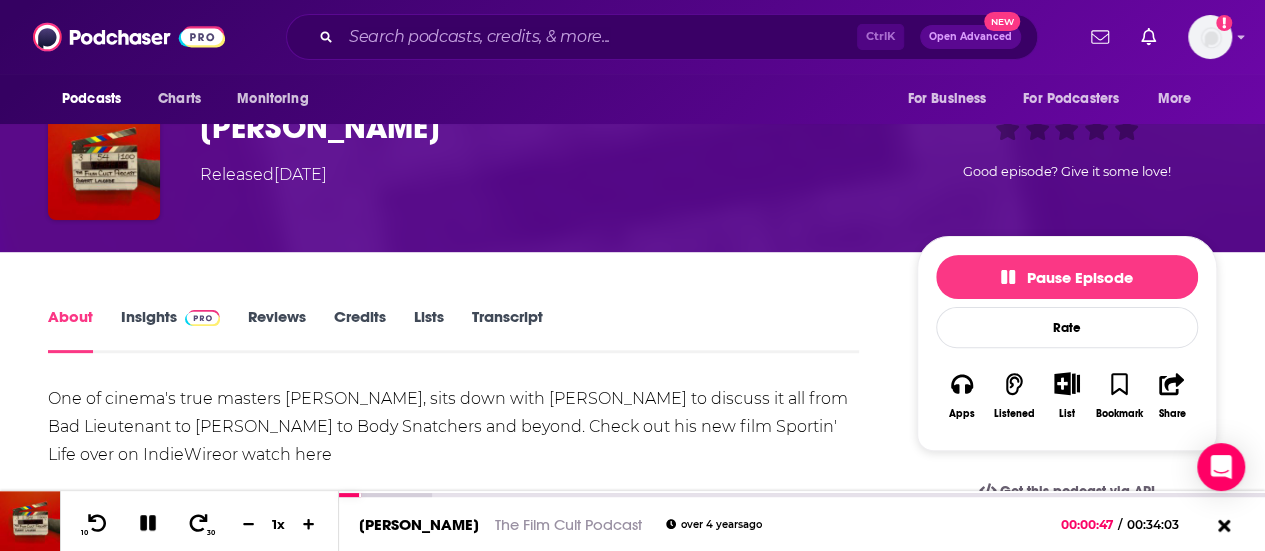 scroll, scrollTop: 200, scrollLeft: 0, axis: vertical 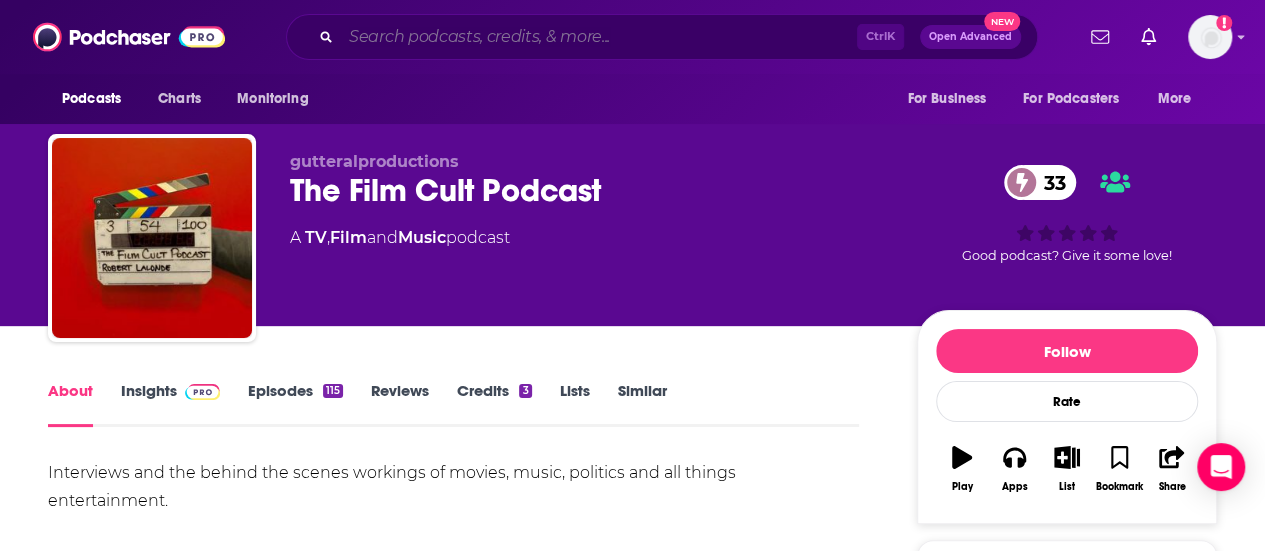 click at bounding box center (599, 37) 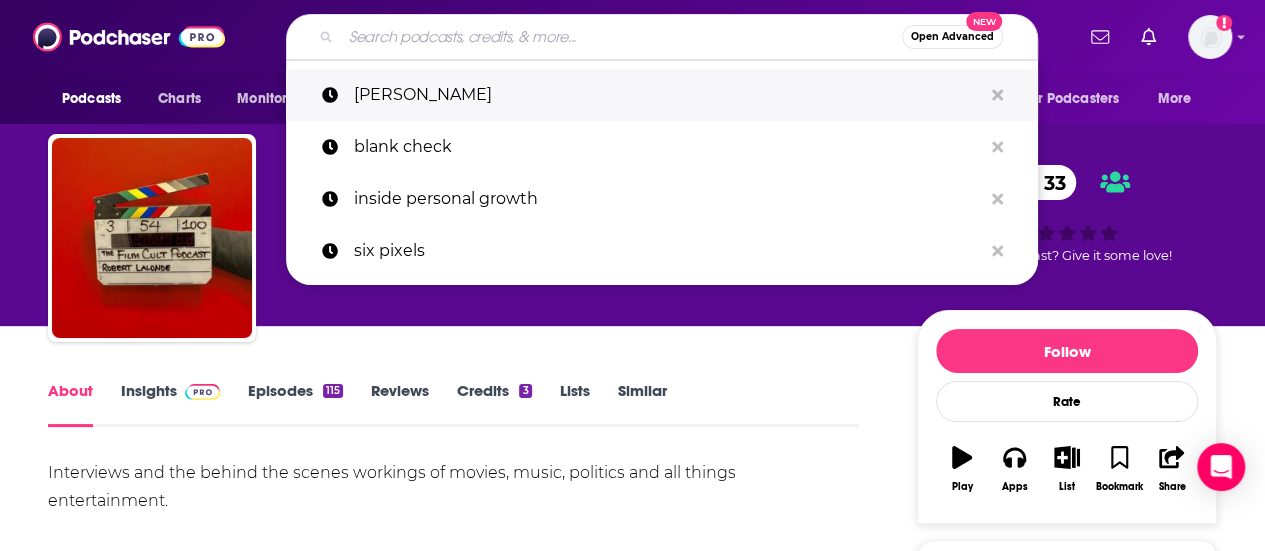 click on "abel ferrara" at bounding box center [668, 95] 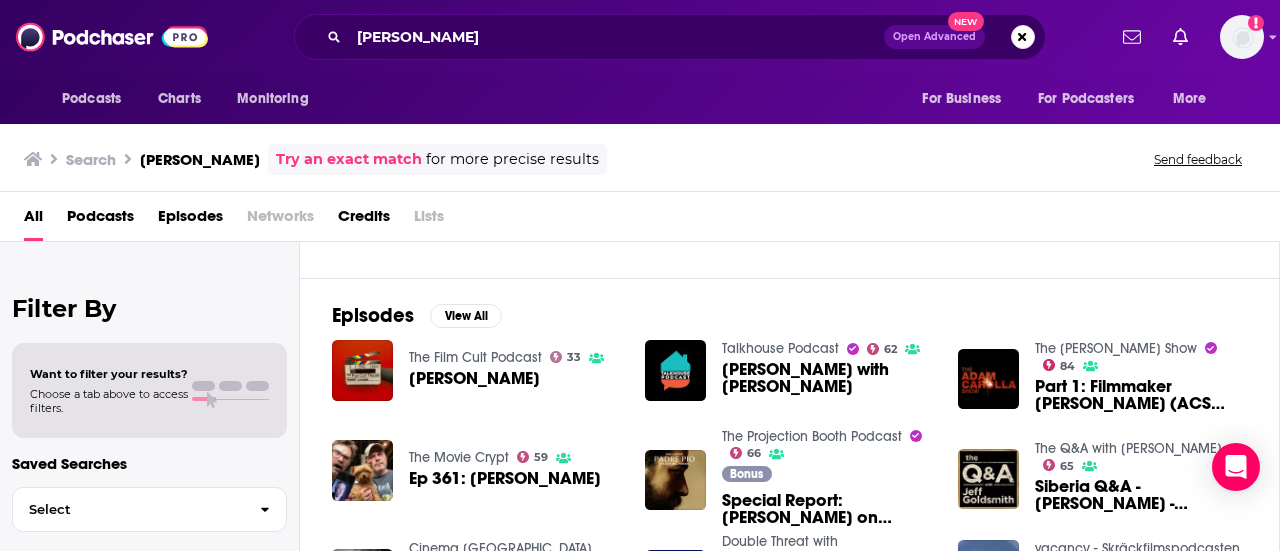 scroll, scrollTop: 200, scrollLeft: 0, axis: vertical 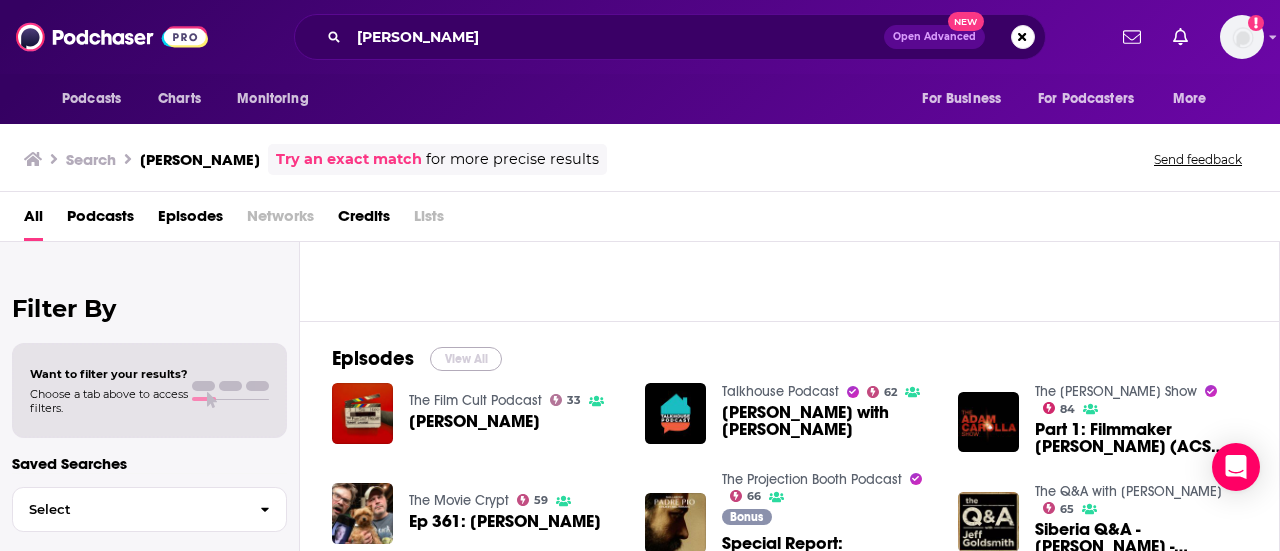 click on "View All" at bounding box center (466, 359) 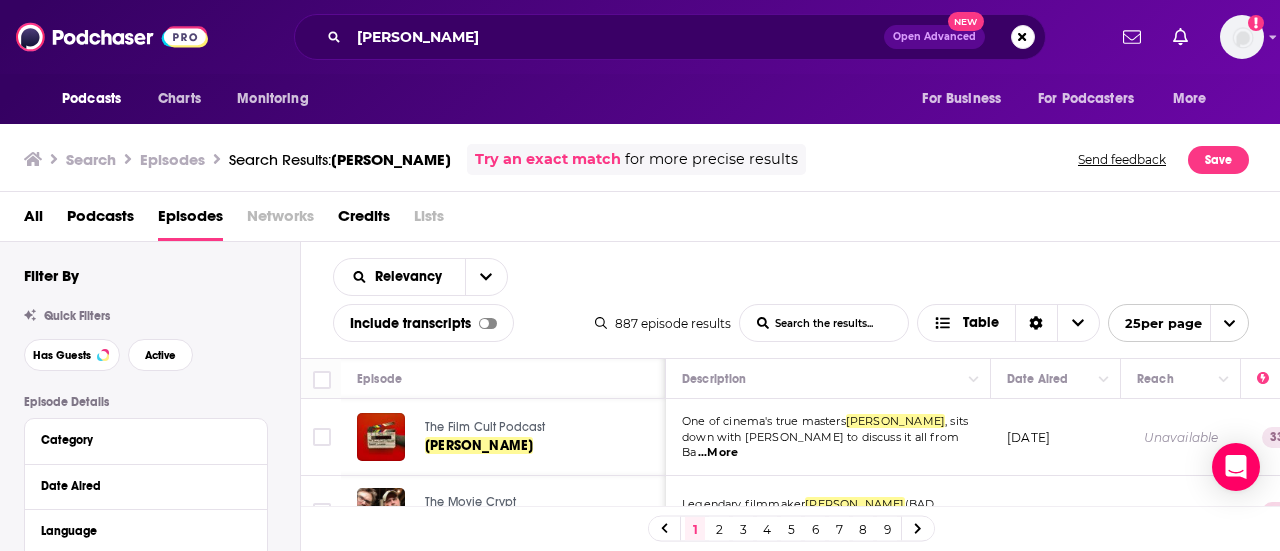 scroll, scrollTop: 100, scrollLeft: 0, axis: vertical 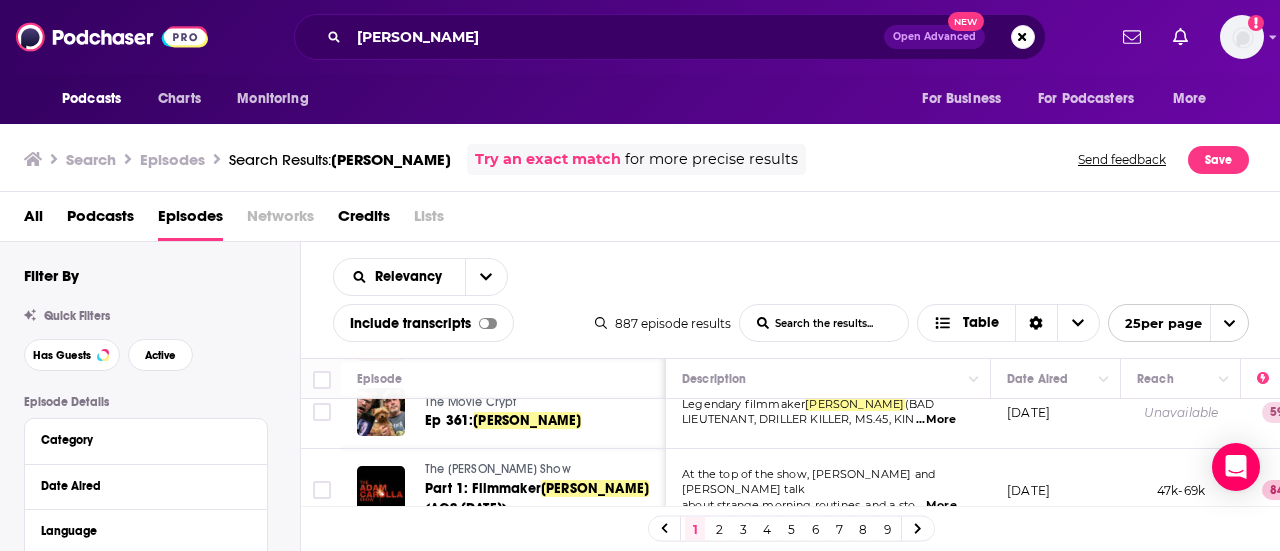 click on "...More" at bounding box center (936, 420) 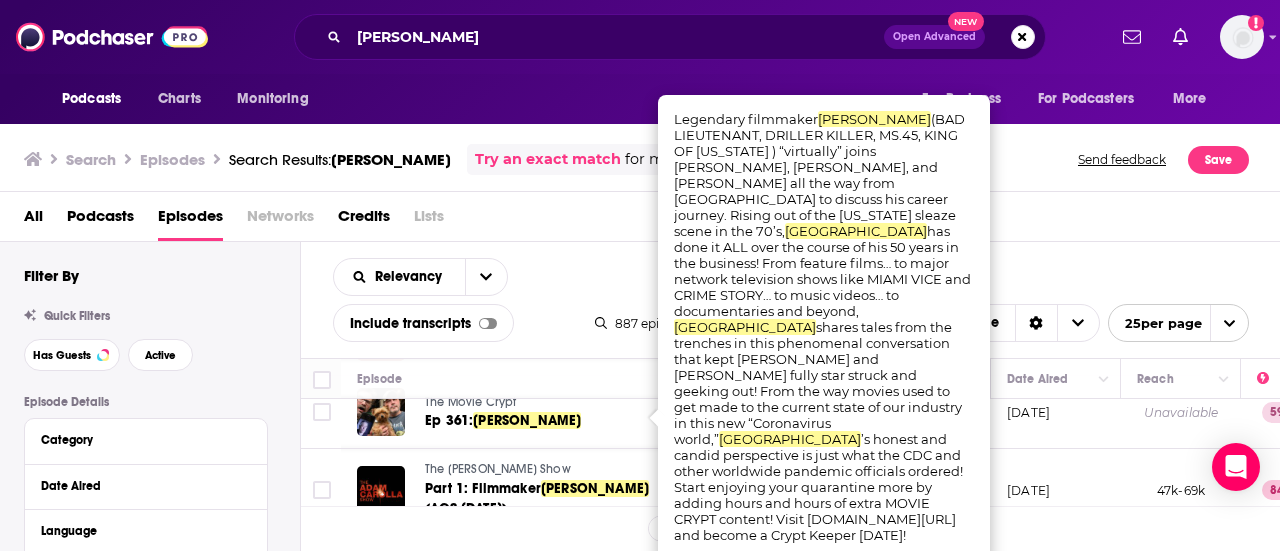 click on "Relevancy List Search Input Search the results... Include transcripts Table 887   episode   results List Search Input Search the results... Table 25  per page" at bounding box center [791, 300] 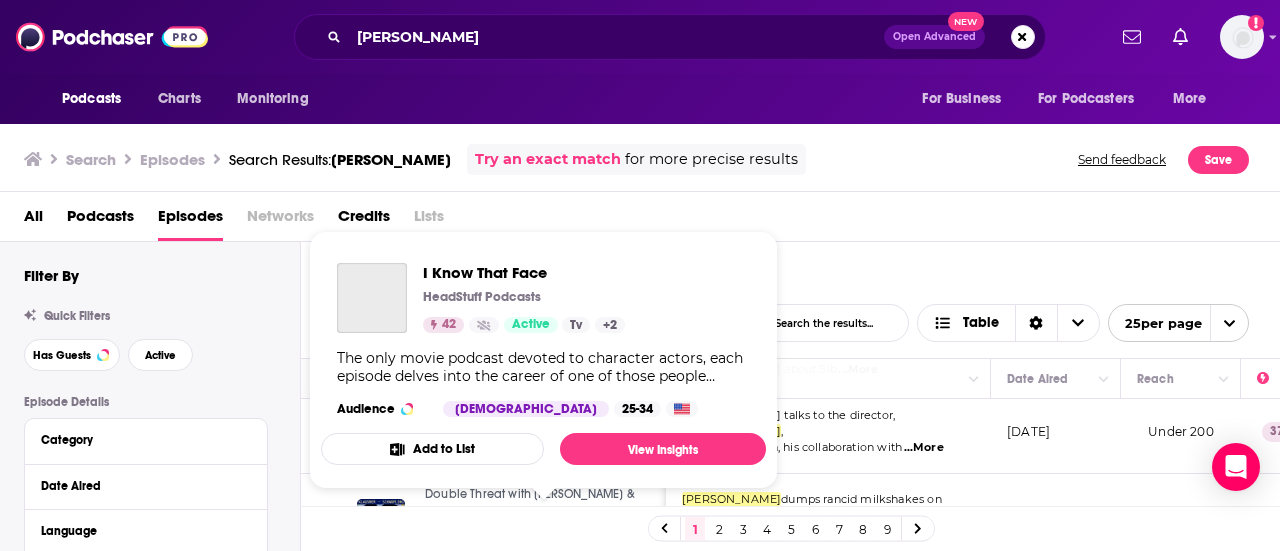 scroll, scrollTop: 0, scrollLeft: 0, axis: both 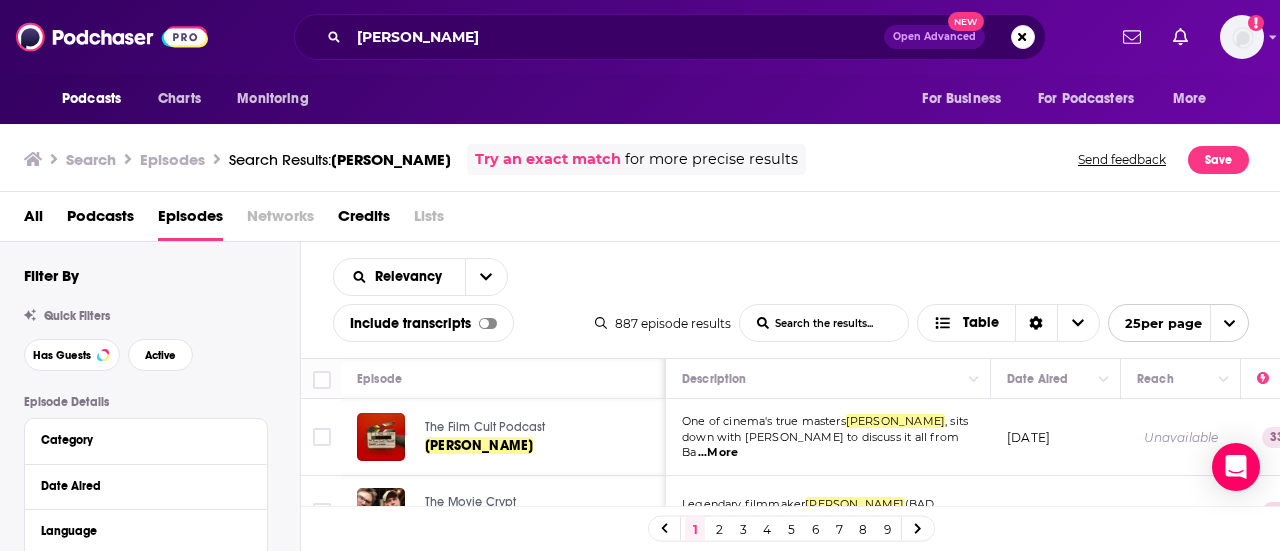 click on "Relevancy List Search Input Search the results... Include transcripts Table 887   episode   results List Search Input Search the results... Table 25  per page" at bounding box center (791, 300) 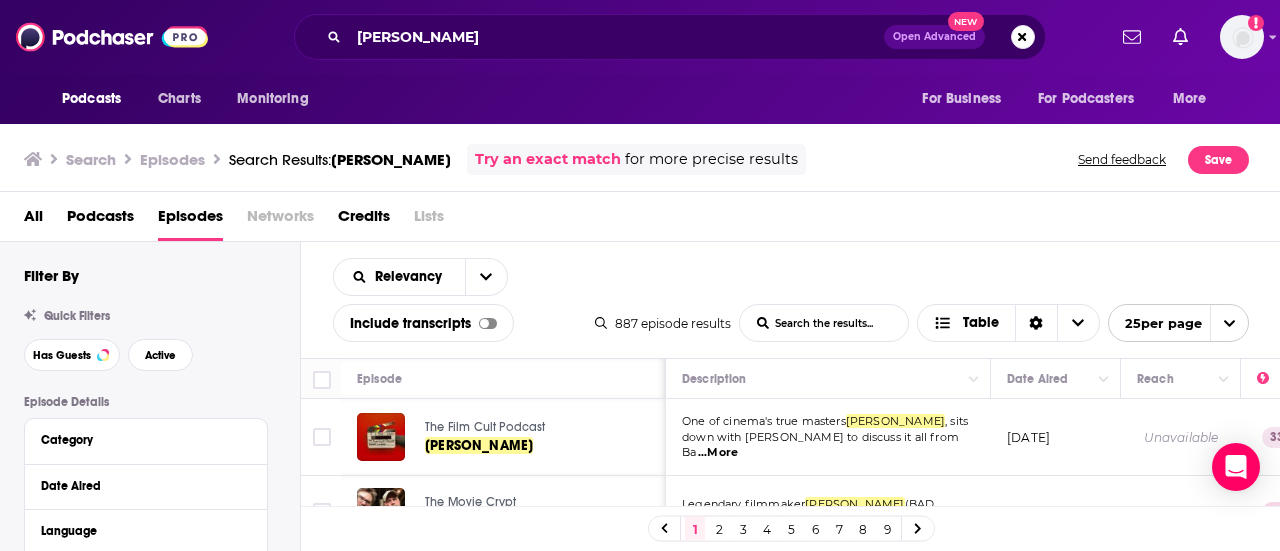 click on "Podcasts" at bounding box center [100, 220] 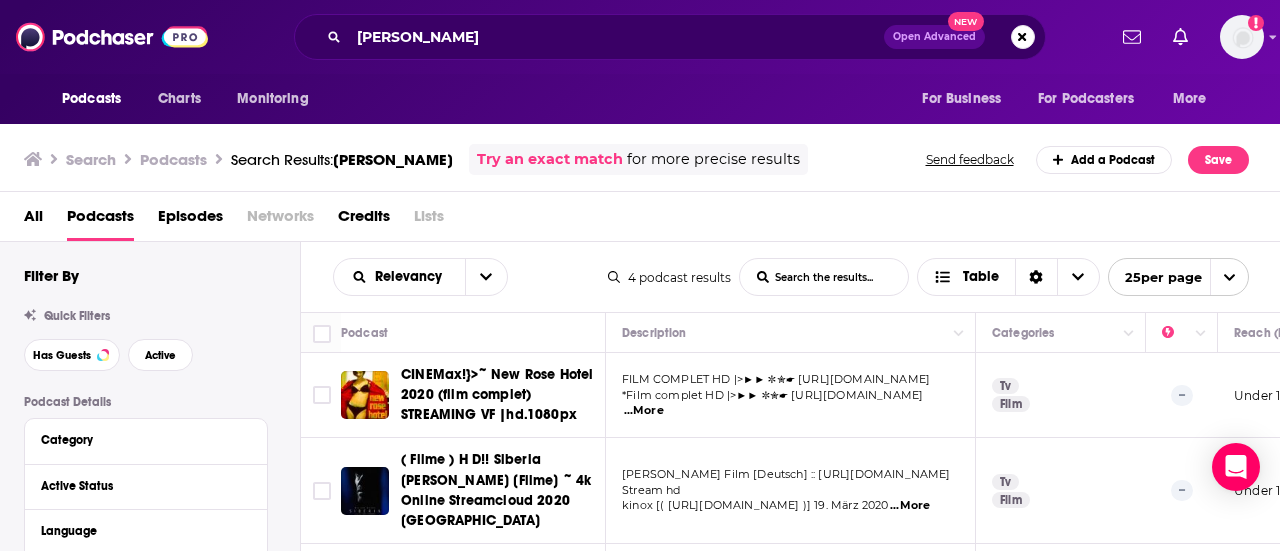 click on "Episodes" at bounding box center (190, 220) 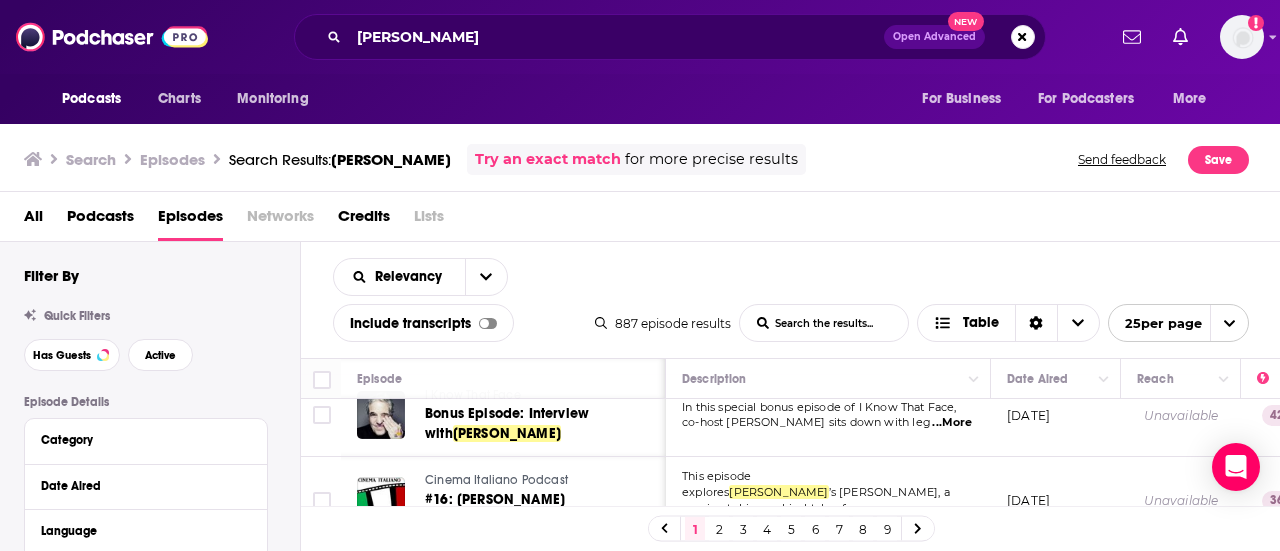 scroll, scrollTop: 1200, scrollLeft: 0, axis: vertical 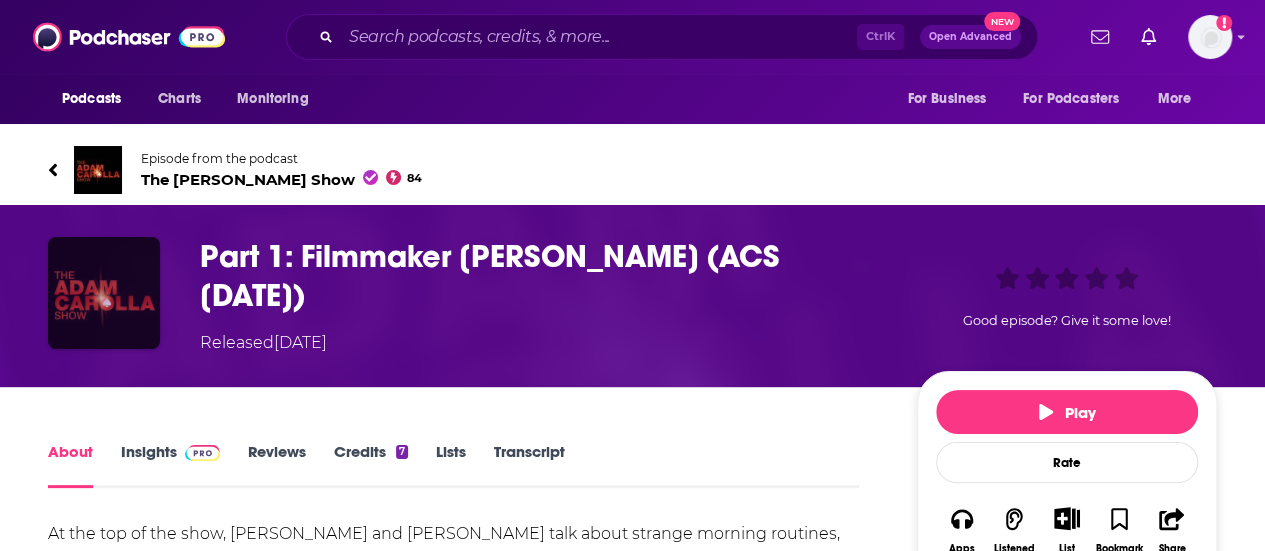 click at bounding box center [104, 293] 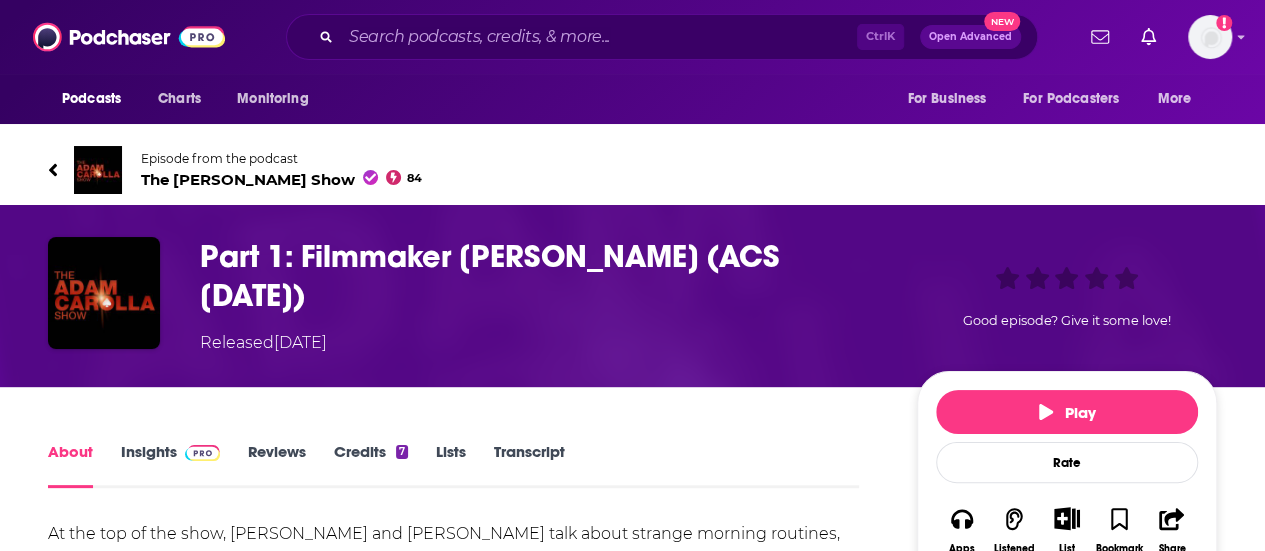 click on "The [PERSON_NAME] Show 84" at bounding box center [281, 179] 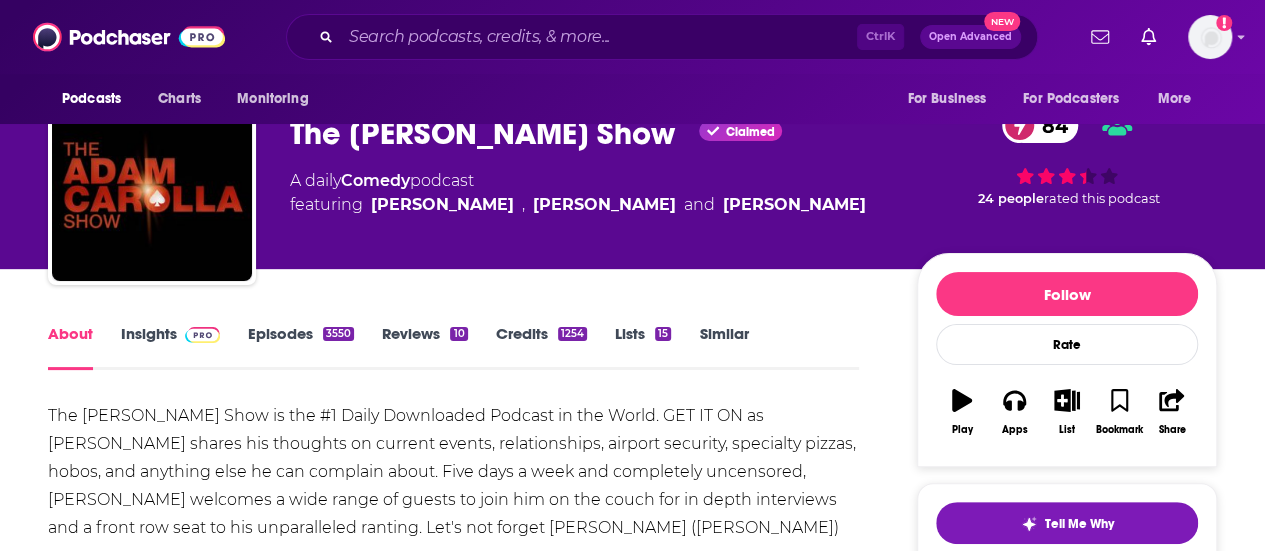 scroll, scrollTop: 0, scrollLeft: 0, axis: both 